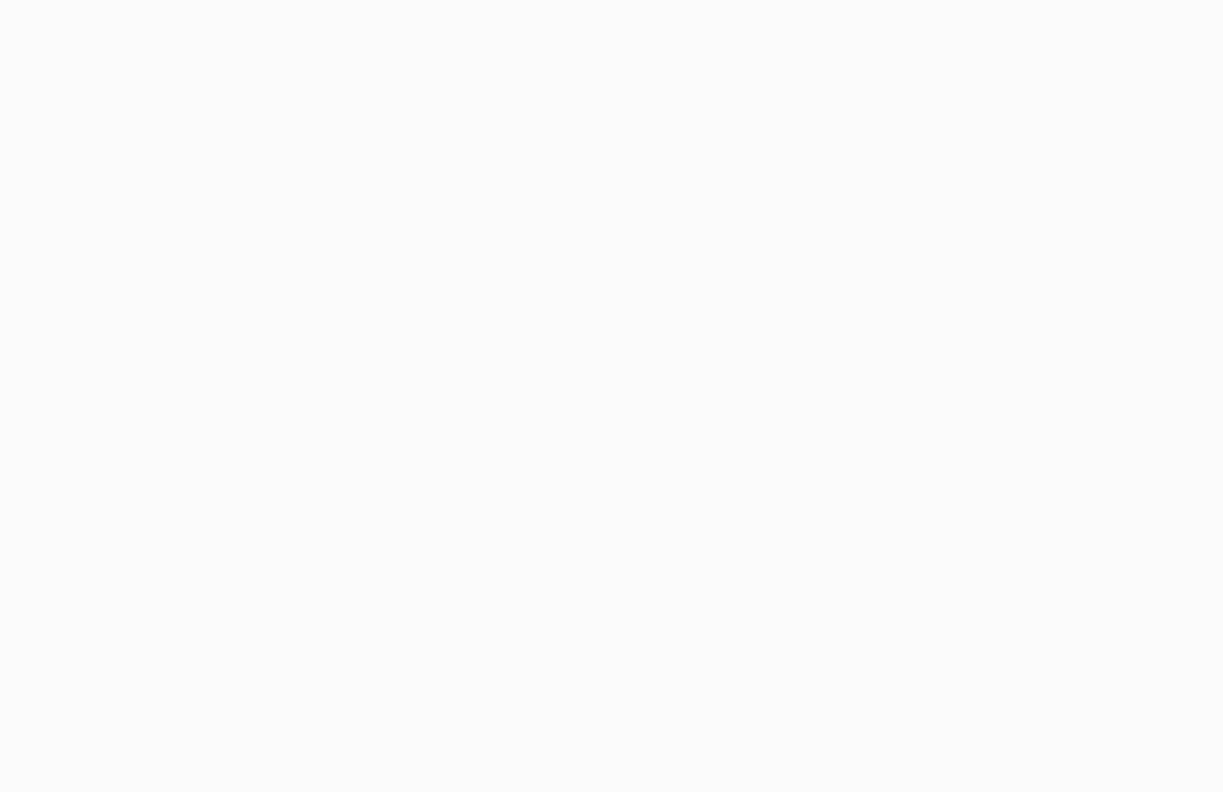 scroll, scrollTop: 0, scrollLeft: 0, axis: both 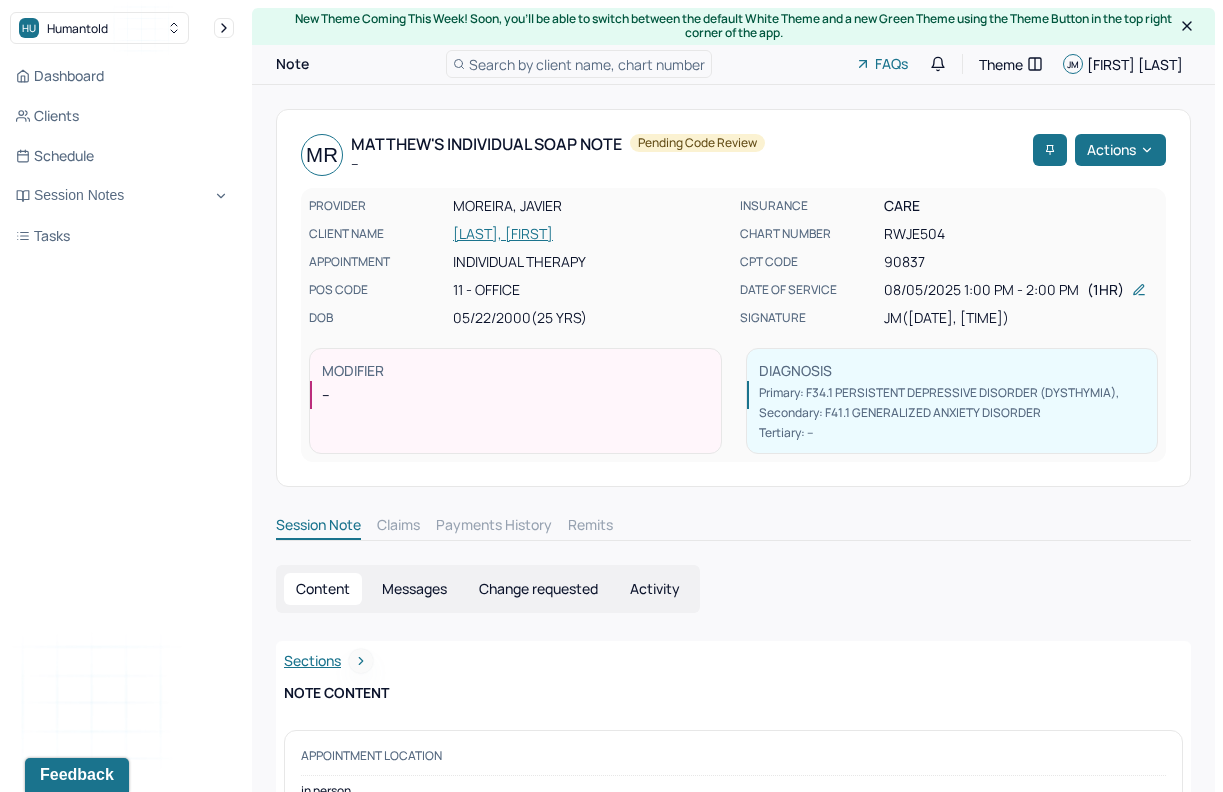 click on "Dashboard Clients Schedule Session Notes Tasks" at bounding box center [122, 156] 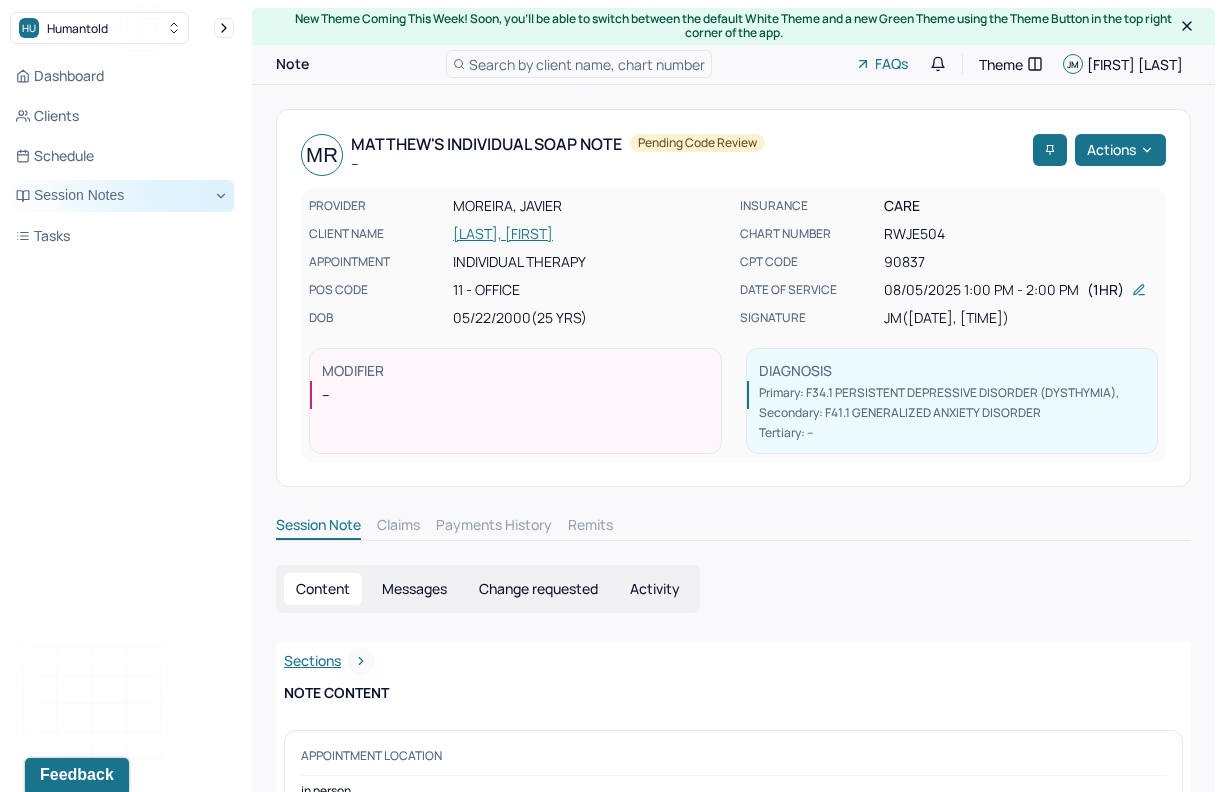 click on "Session Notes" at bounding box center [122, 196] 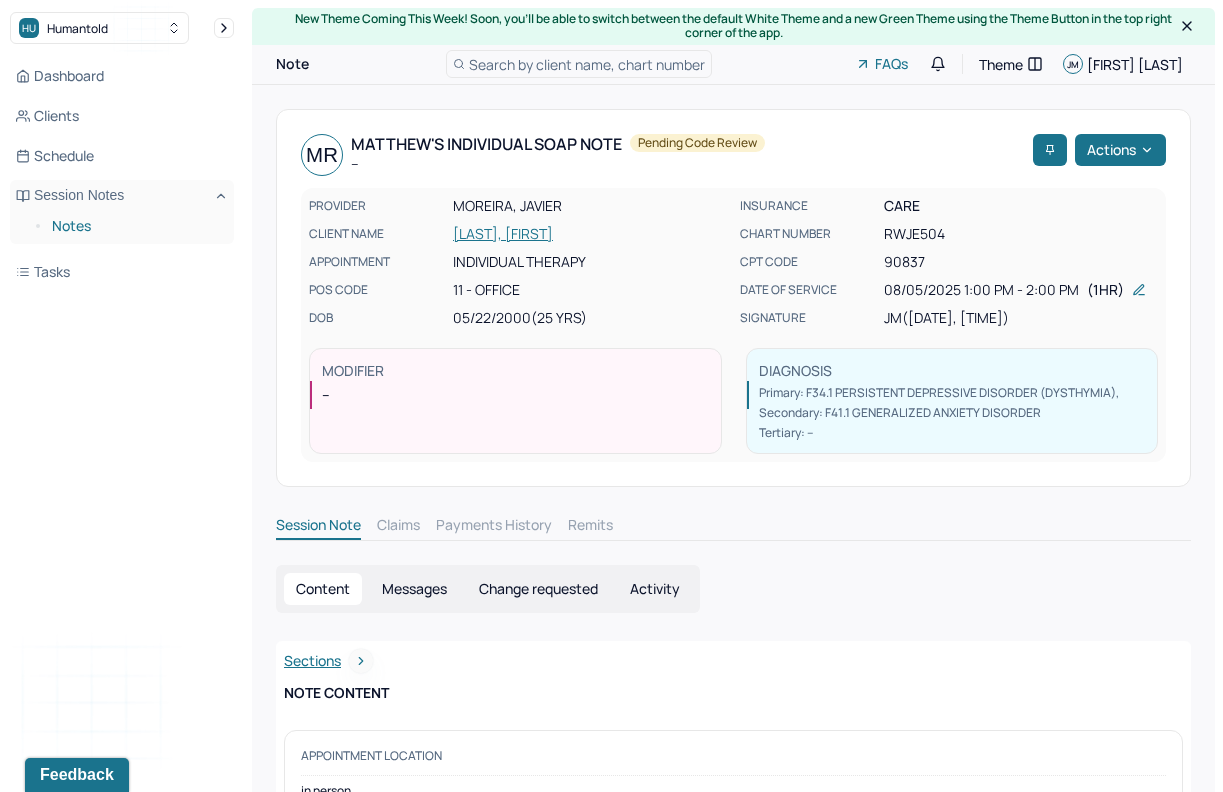 click on "Notes" at bounding box center [135, 226] 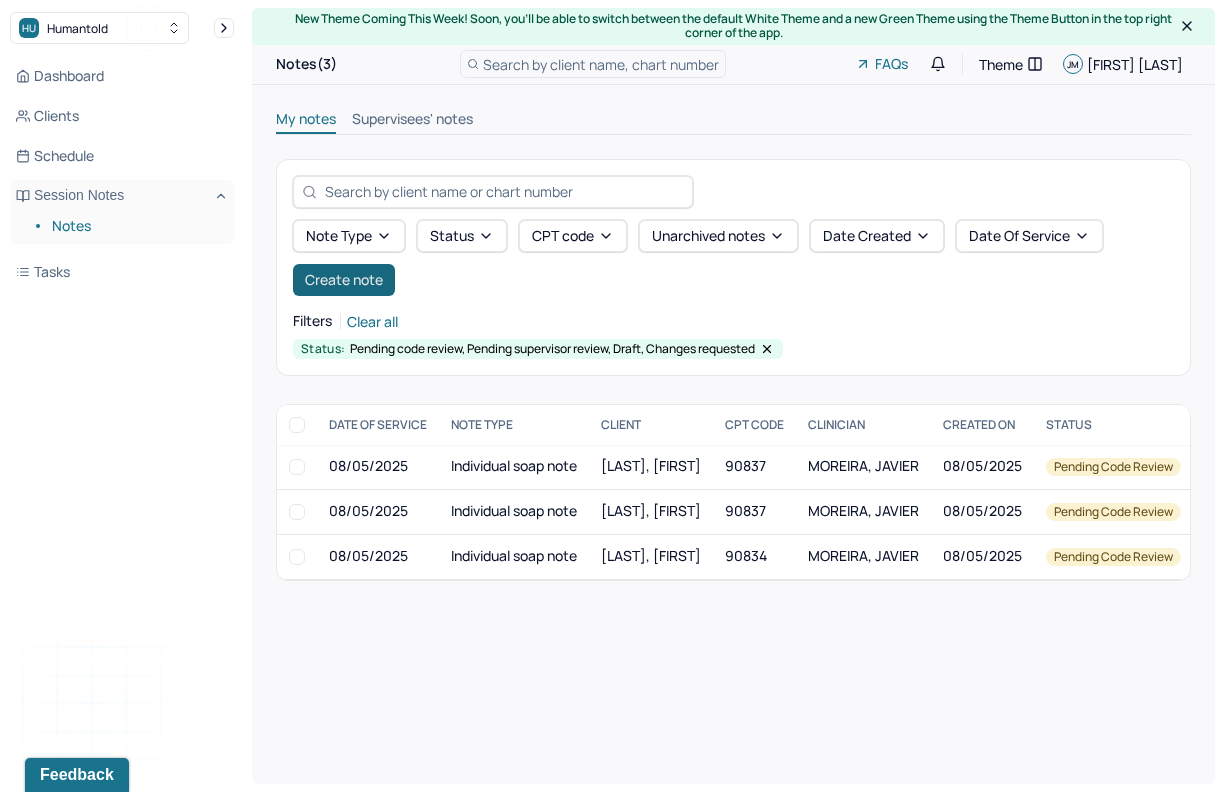 click on "Create note" at bounding box center (344, 280) 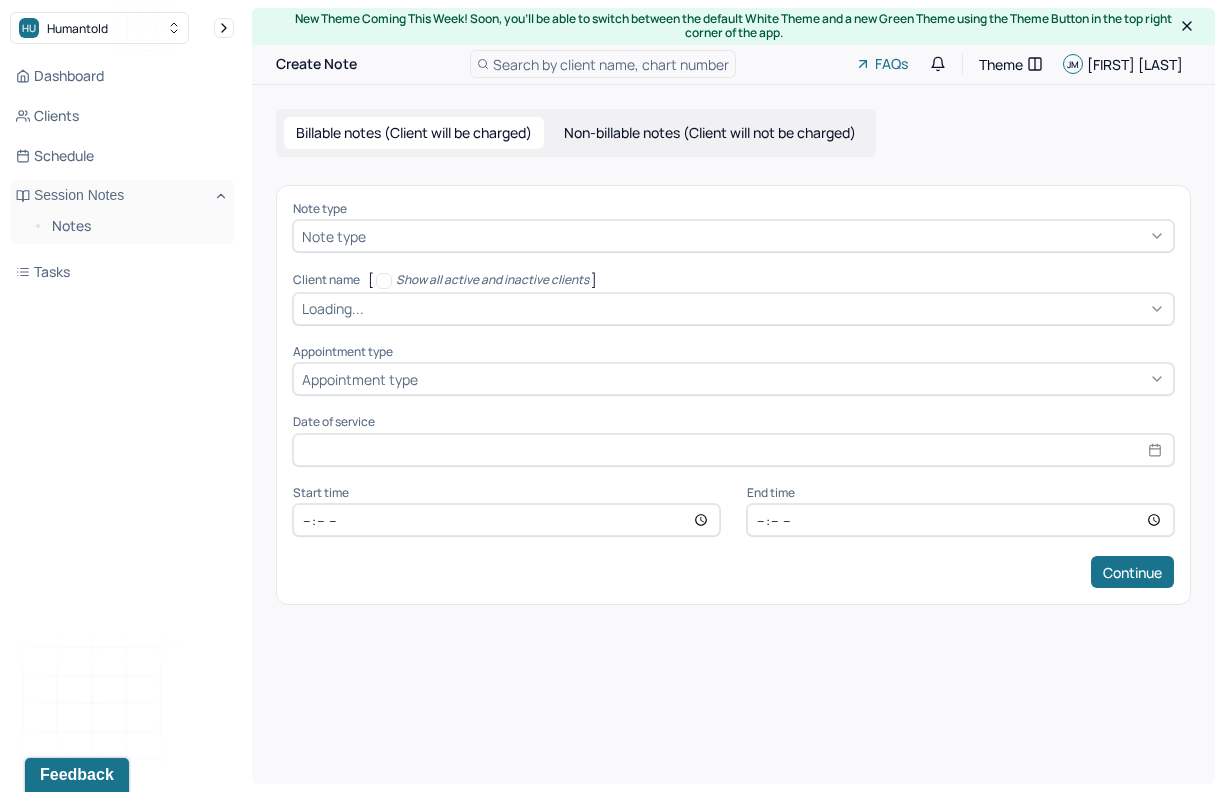 click on "Note type" at bounding box center (733, 236) 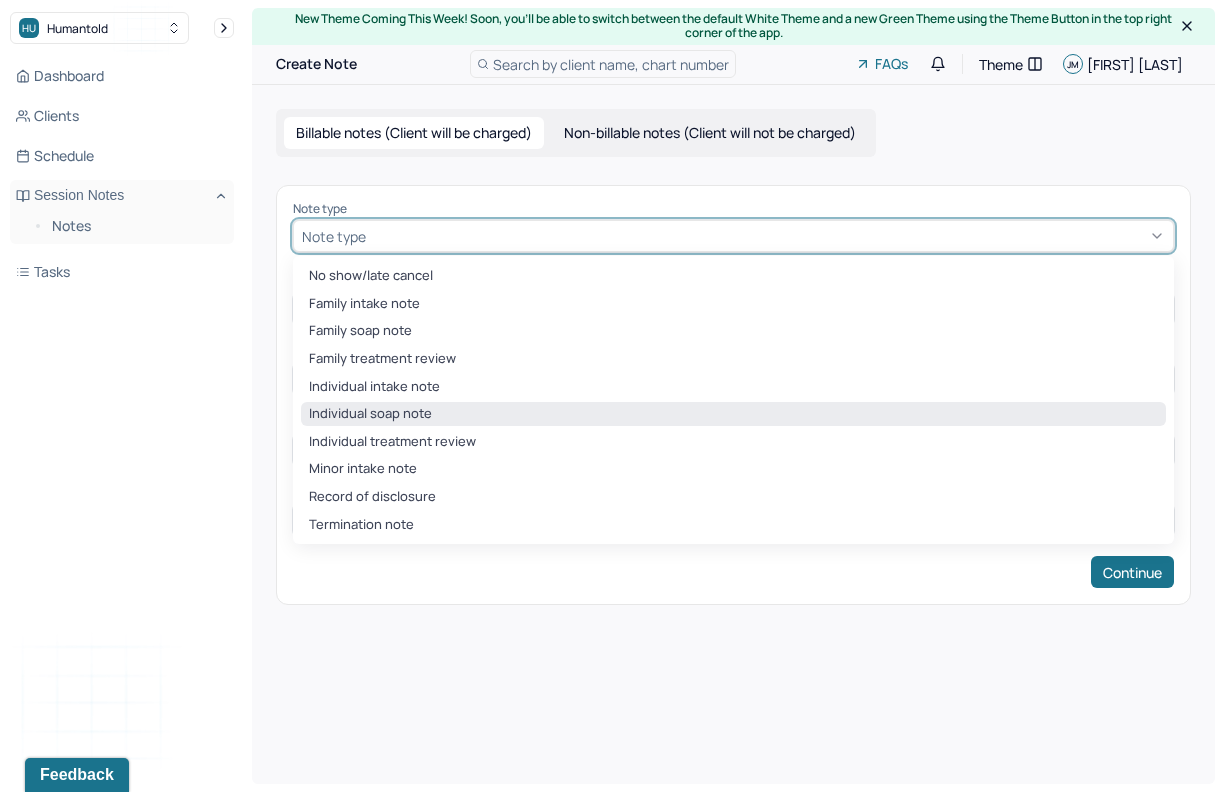 click on "Individual soap note" at bounding box center (733, 414) 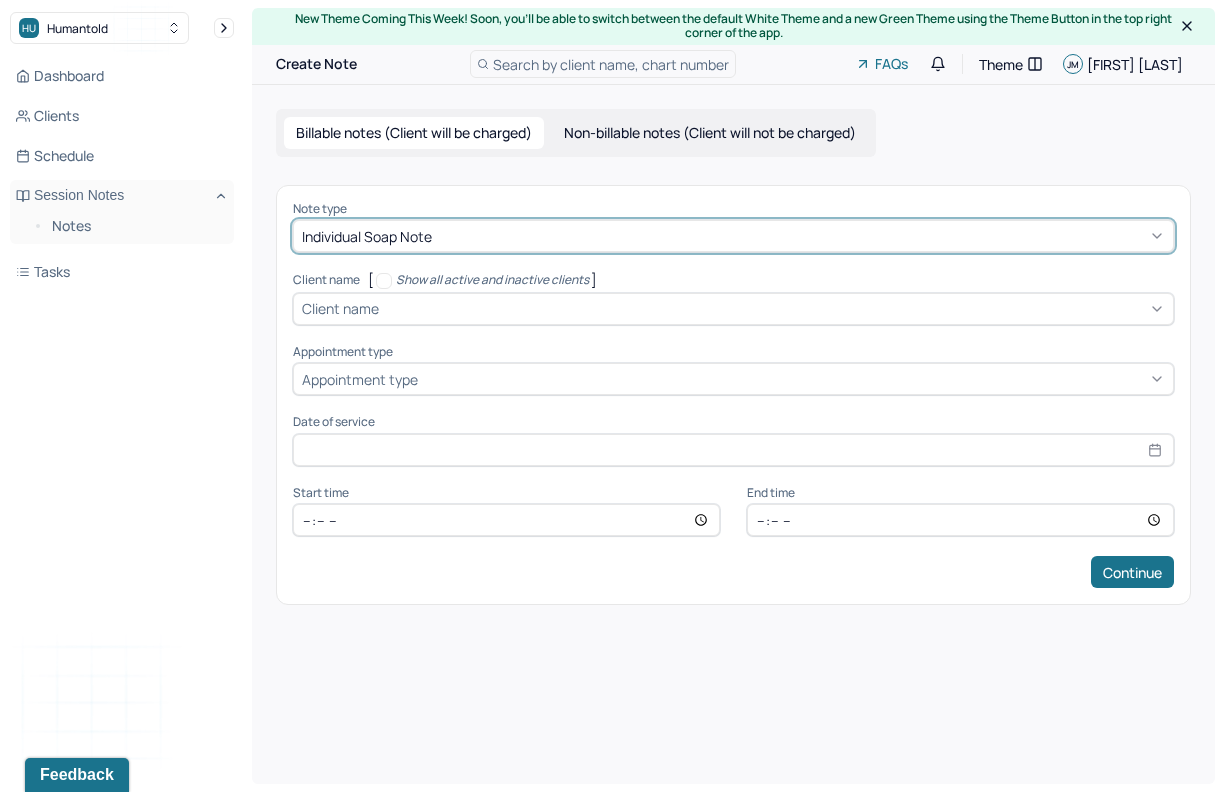 click at bounding box center [774, 308] 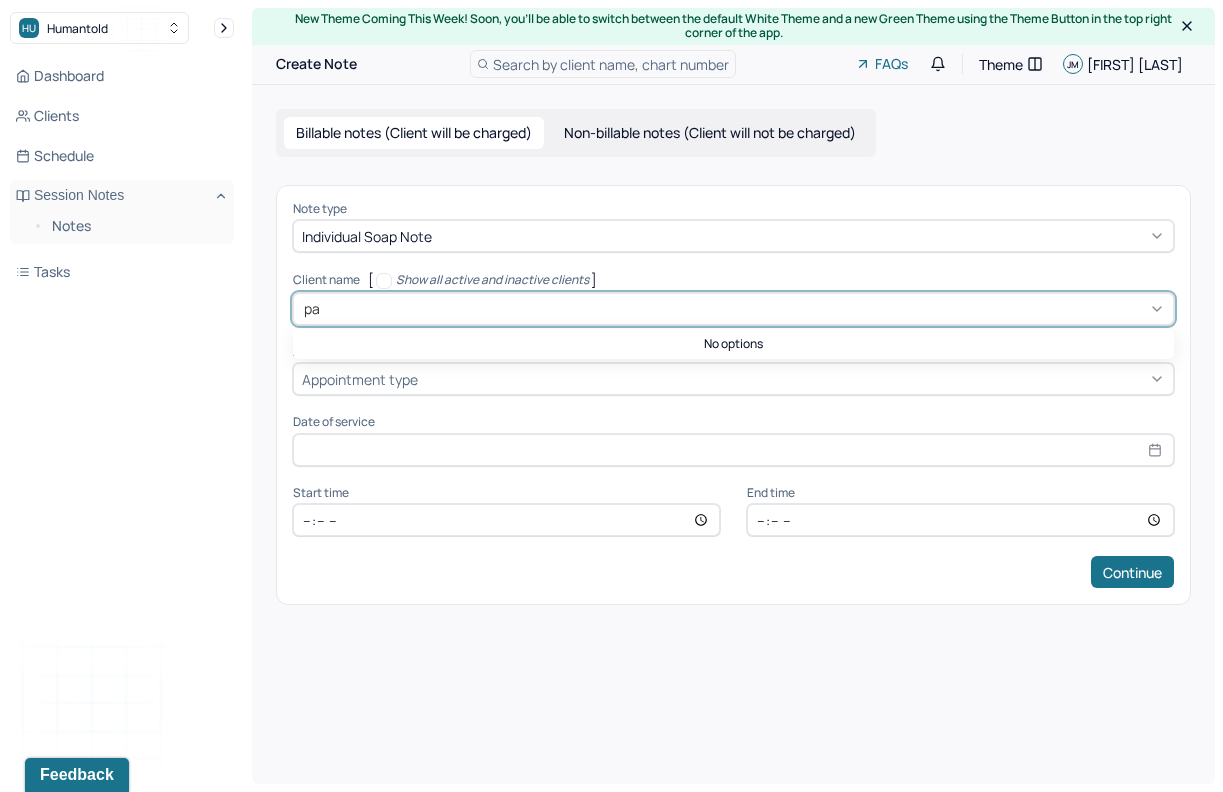type on "p" 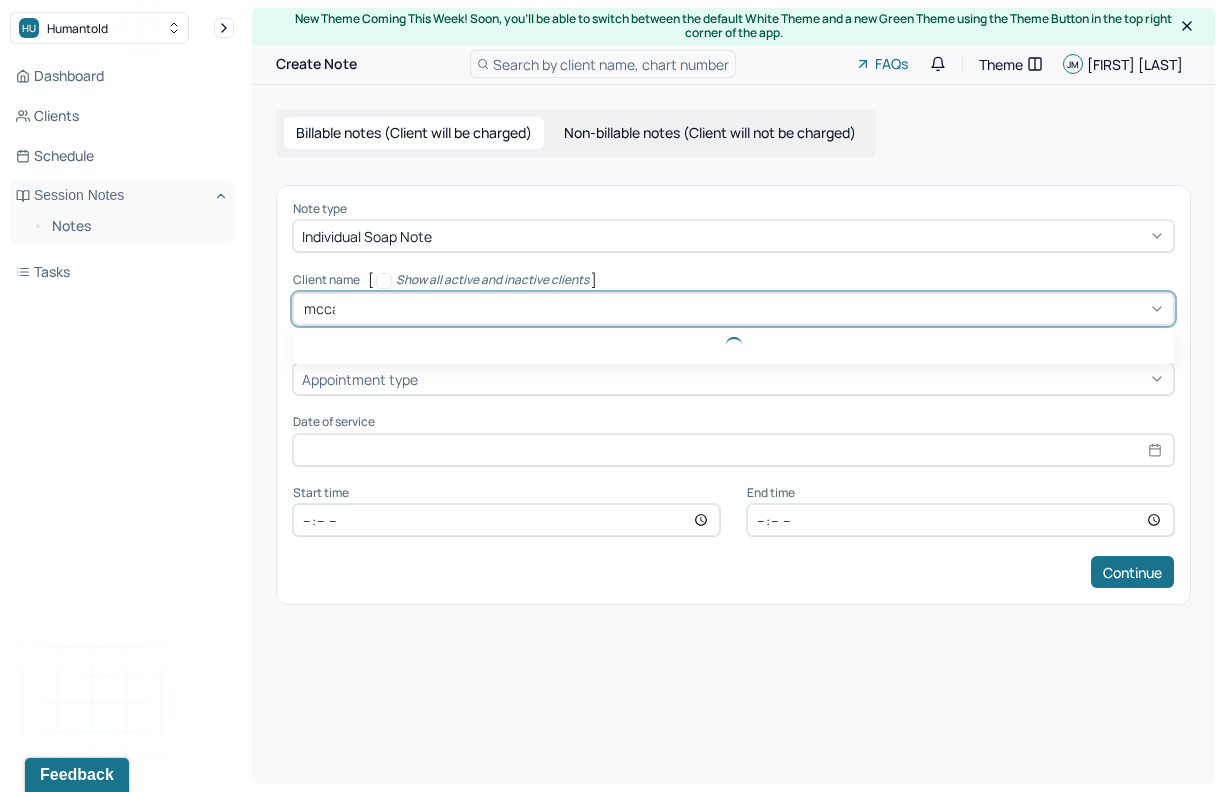 type on "mccar" 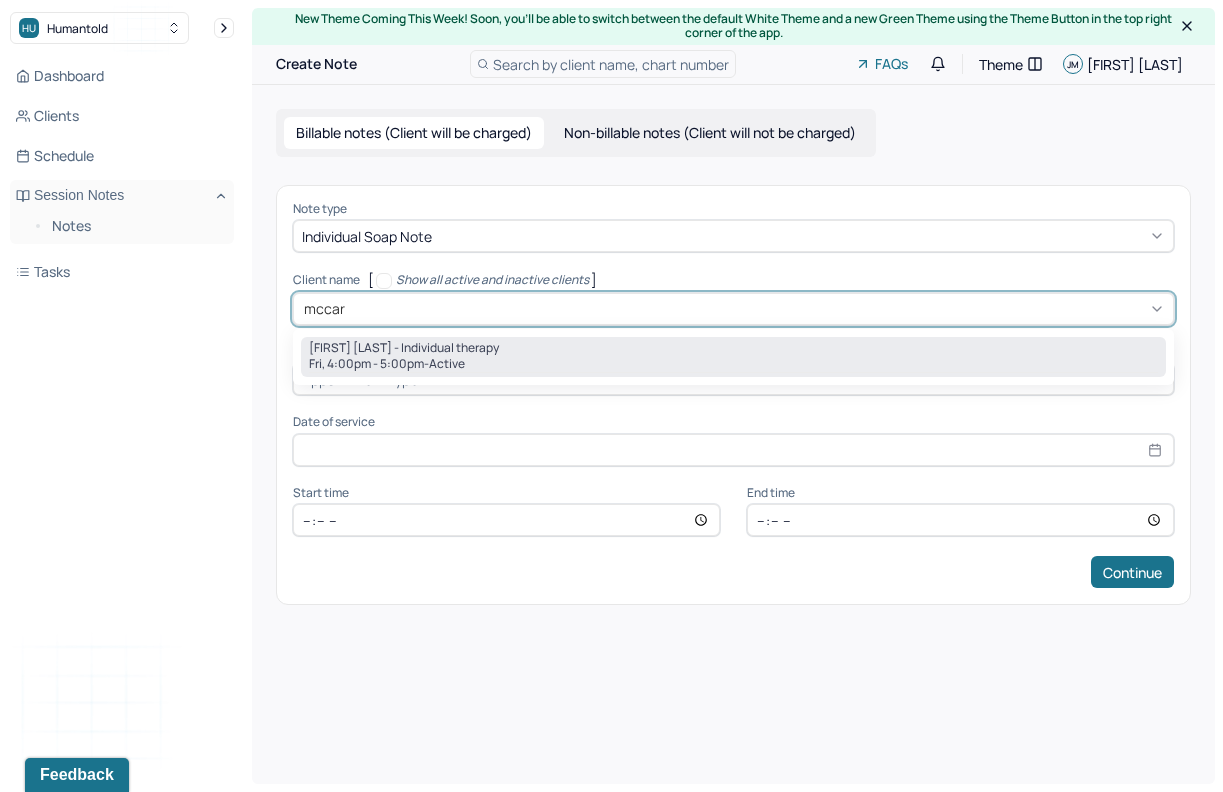 click on "[FIRST] [LAST] - Individual therapy" at bounding box center (404, 348) 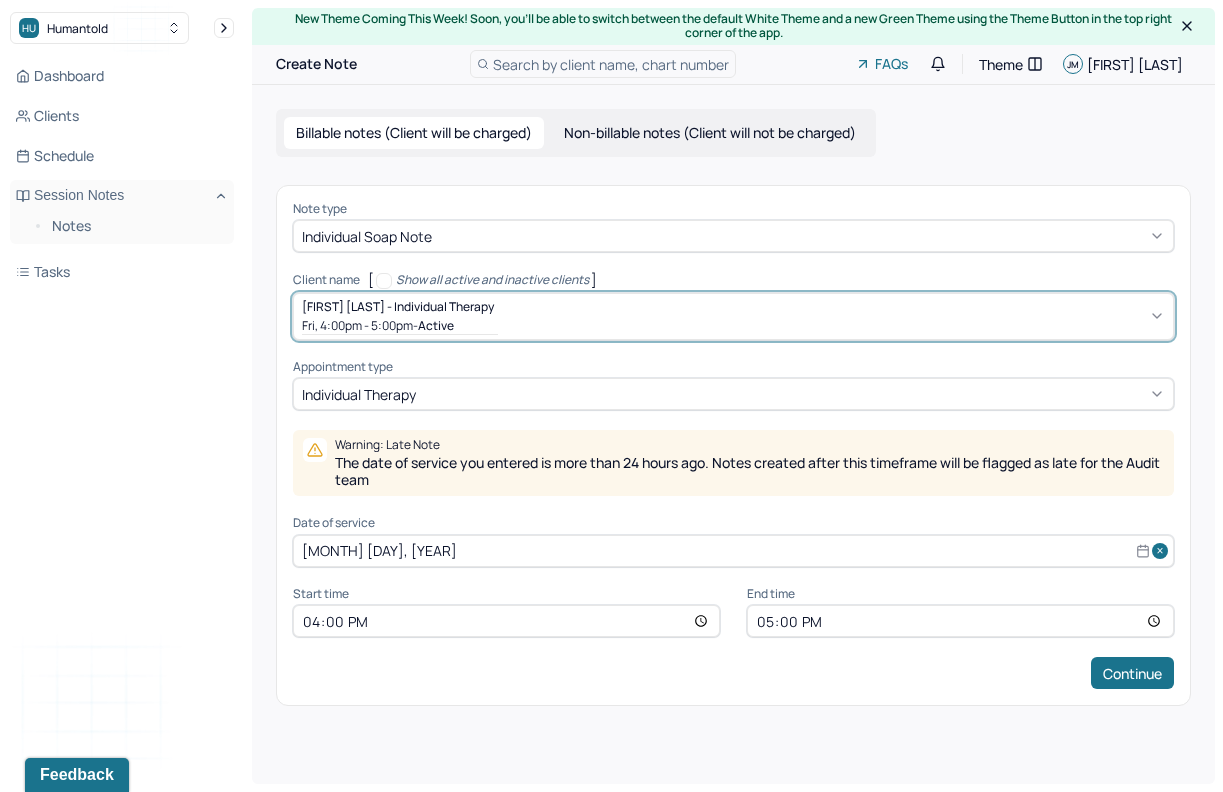 click on "[MONTH] [DAY], [YEAR]" at bounding box center (733, 551) 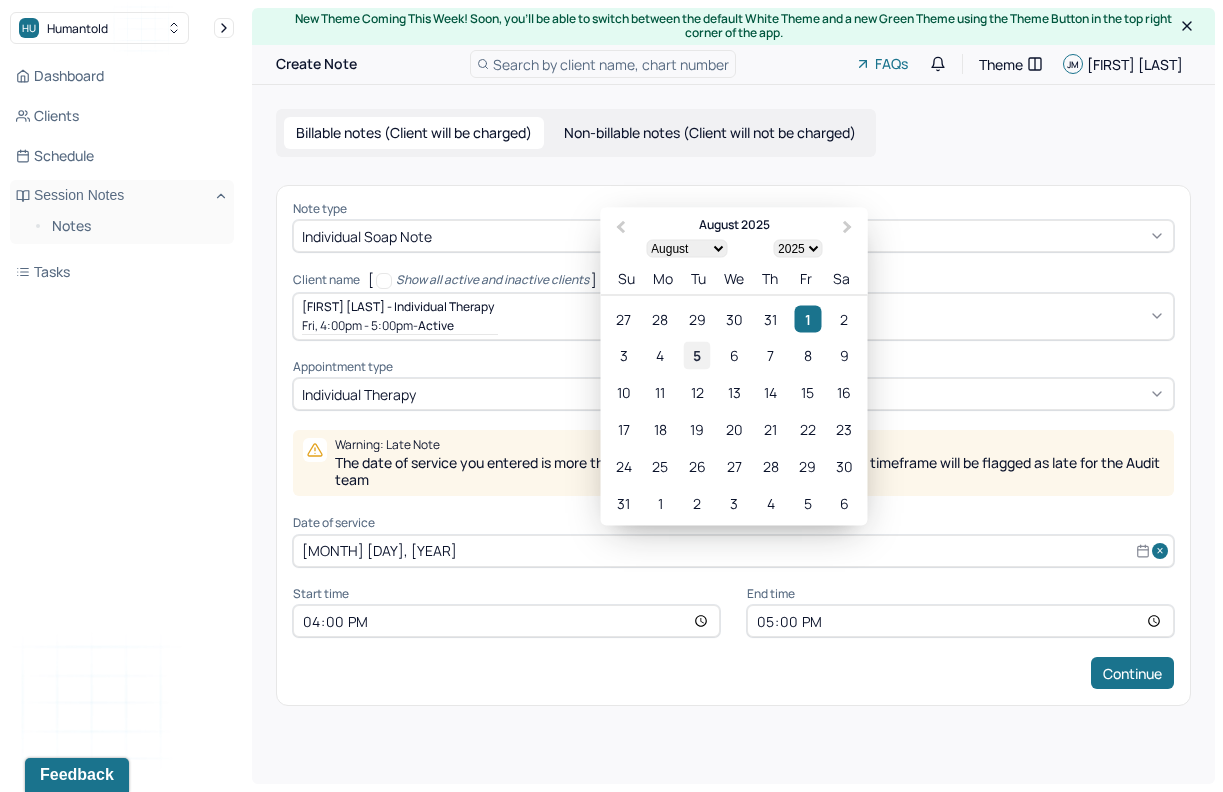 click on "5" at bounding box center [697, 355] 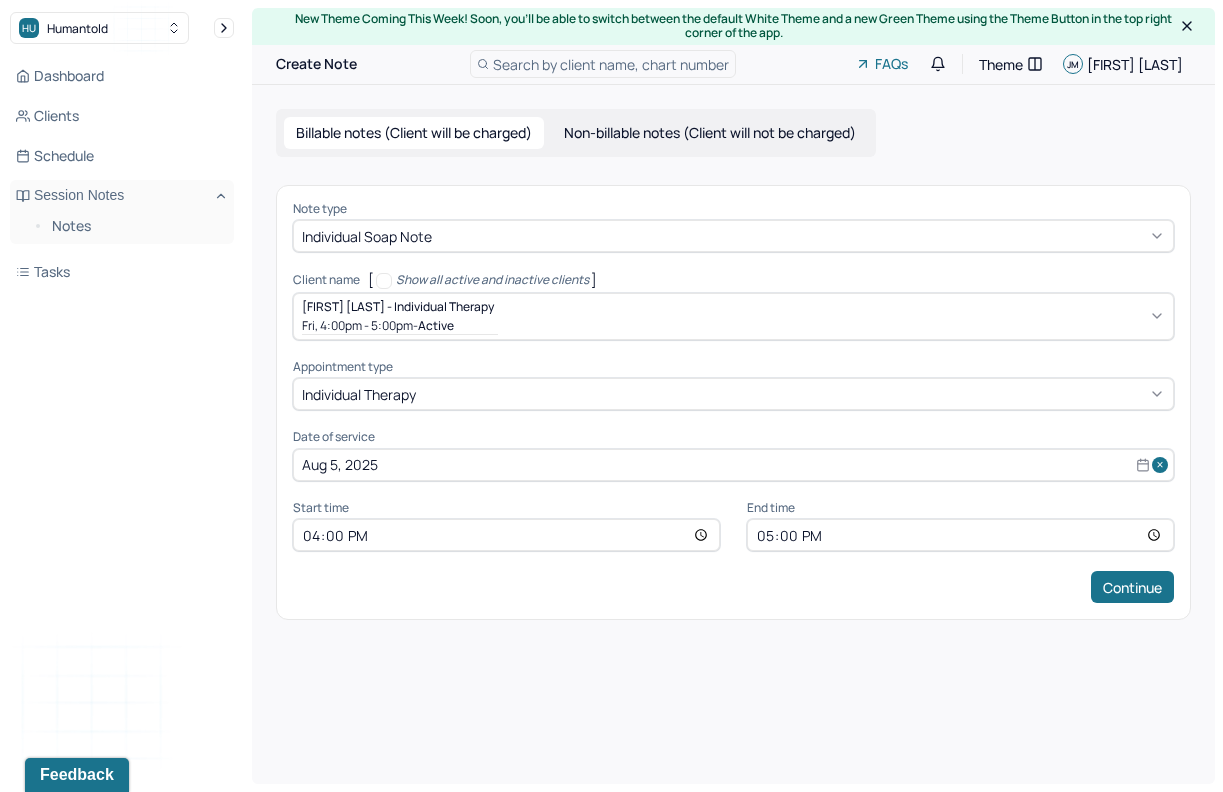 click on "17:00" at bounding box center [960, 535] 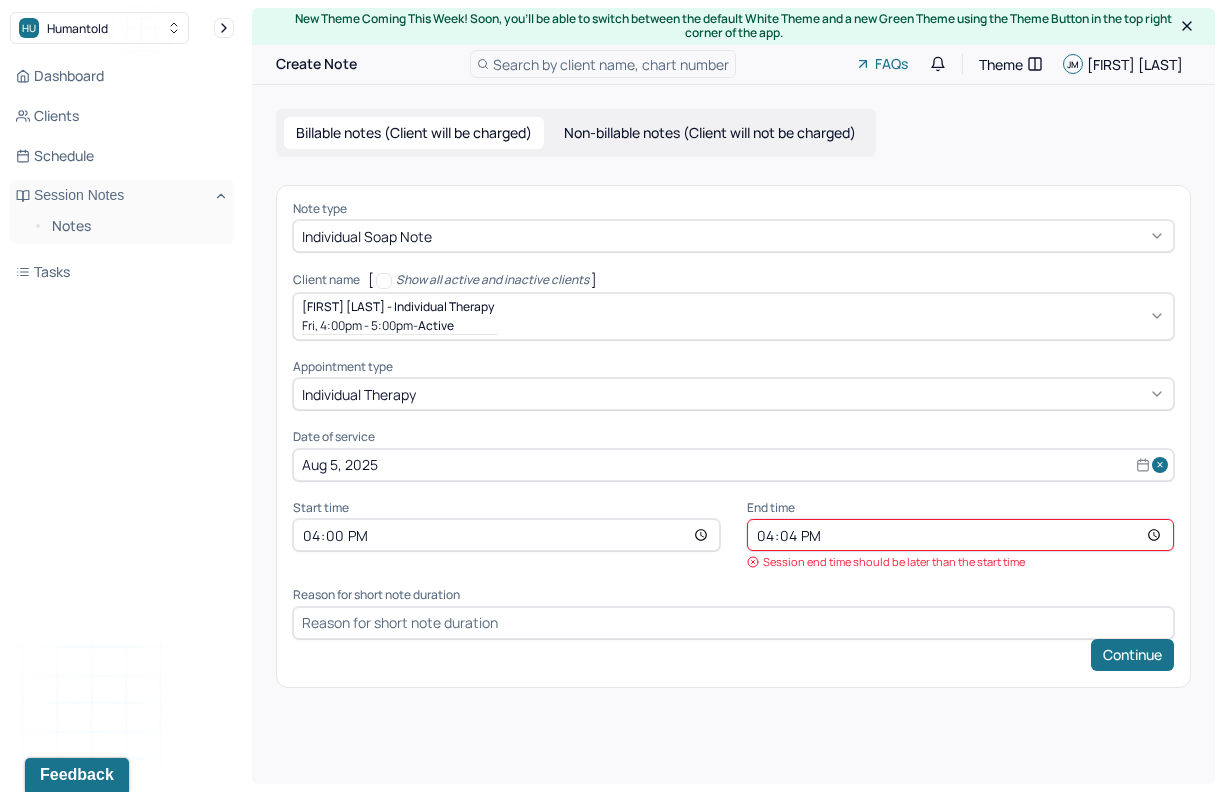 type on "16:40" 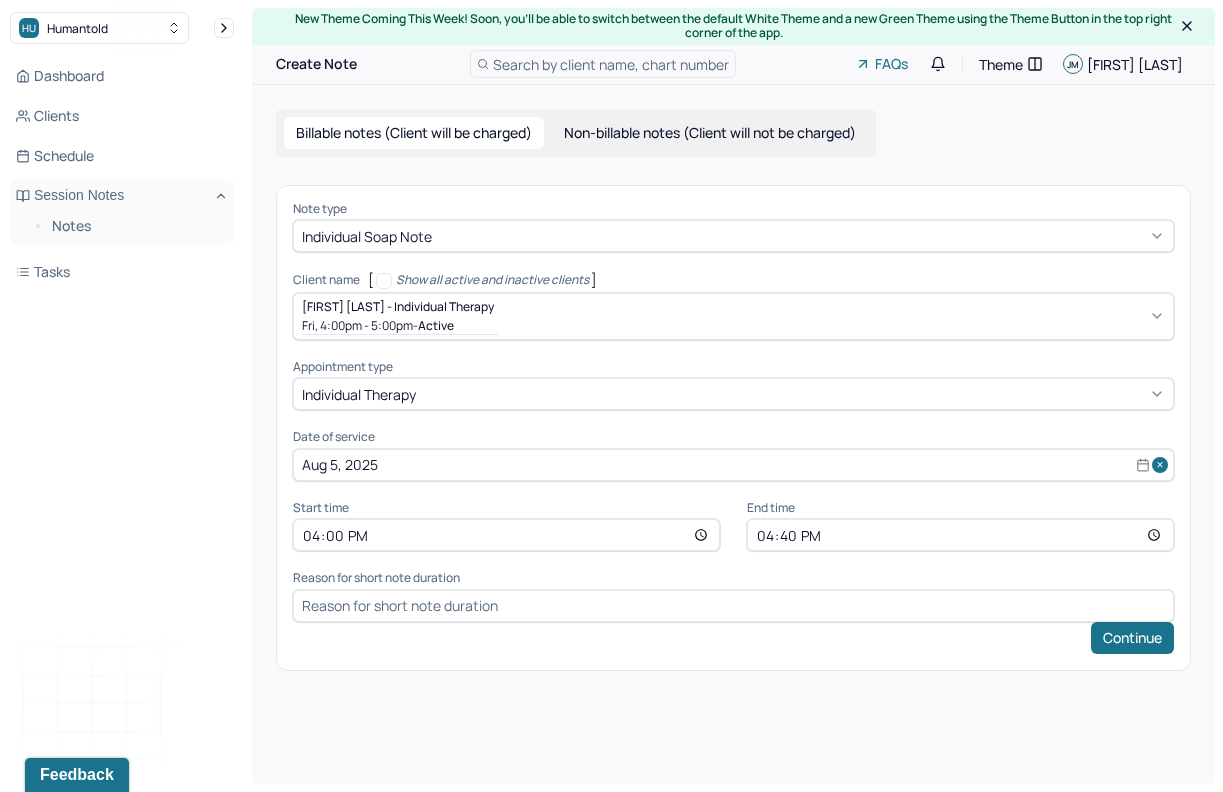 click at bounding box center [733, 606] 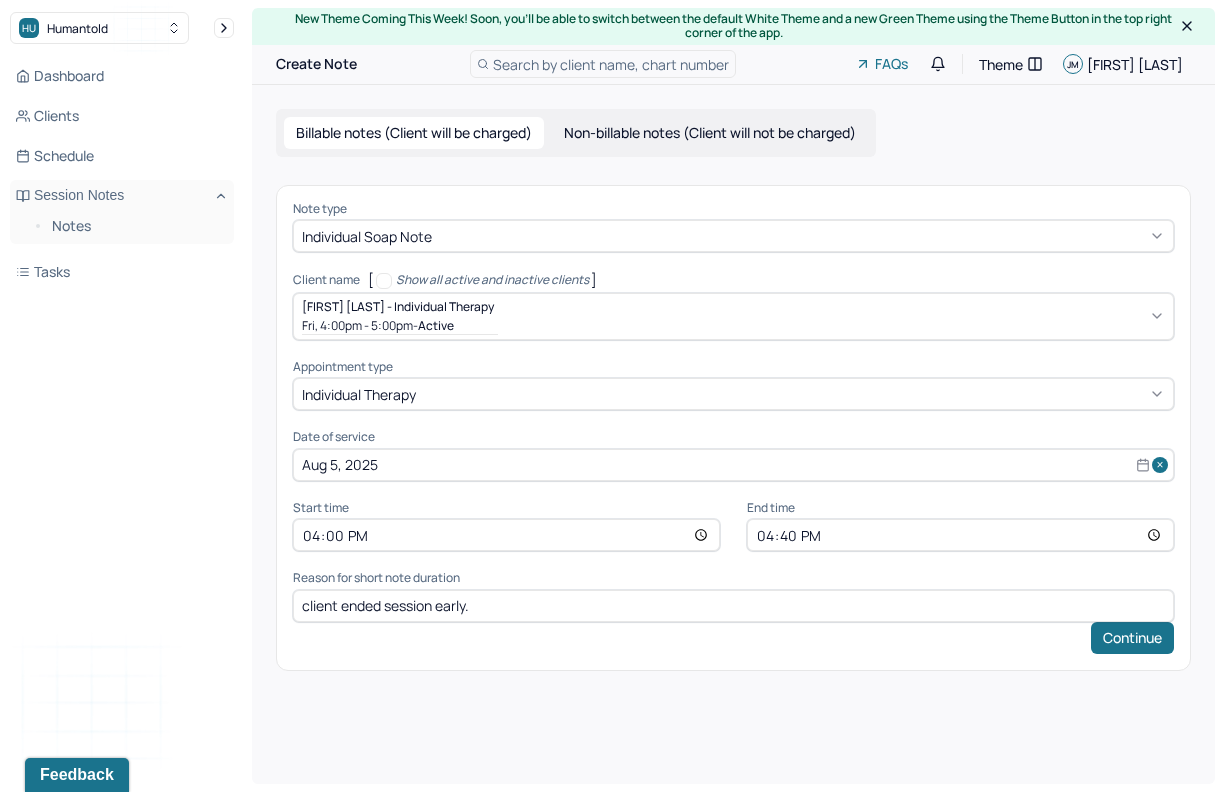 type on "client ended session early." 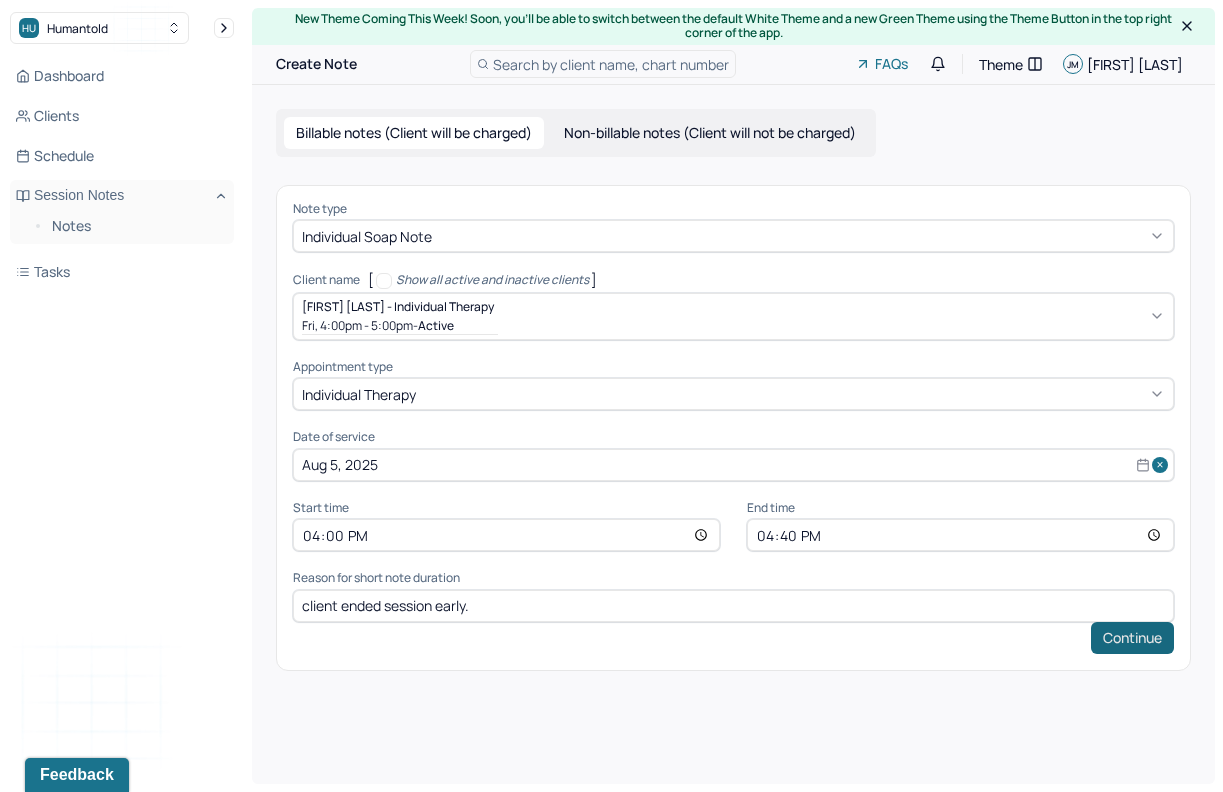 click on "Continue" at bounding box center [1132, 638] 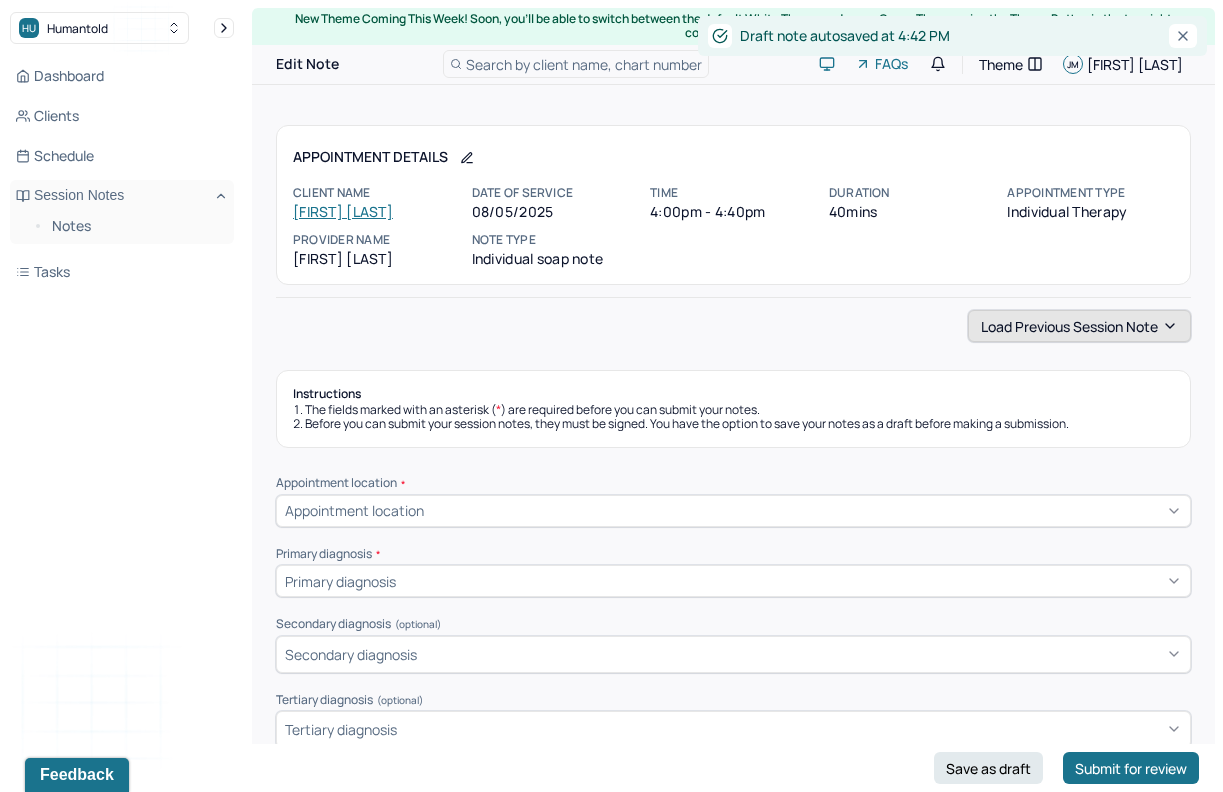 click on "Load previous session note" at bounding box center (1079, 326) 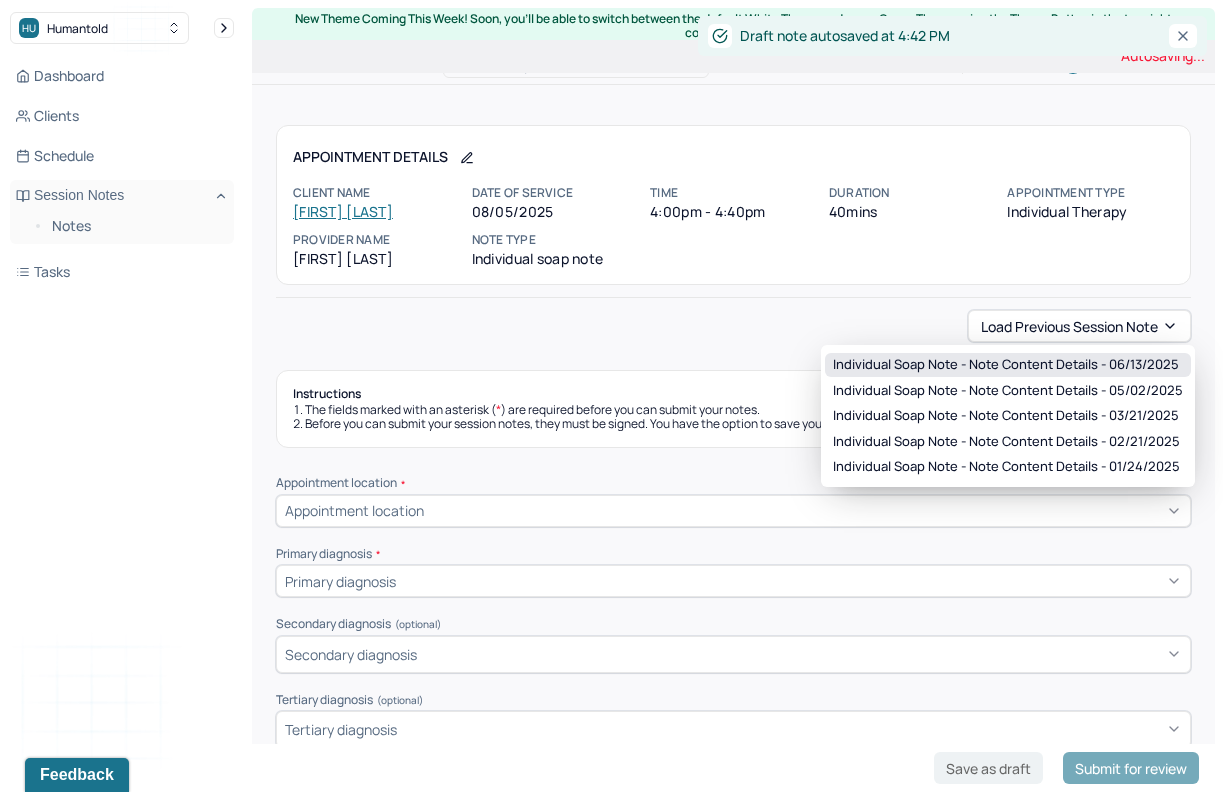 click on "Individual soap note   - Note content Details -   [DATE]" at bounding box center [1006, 365] 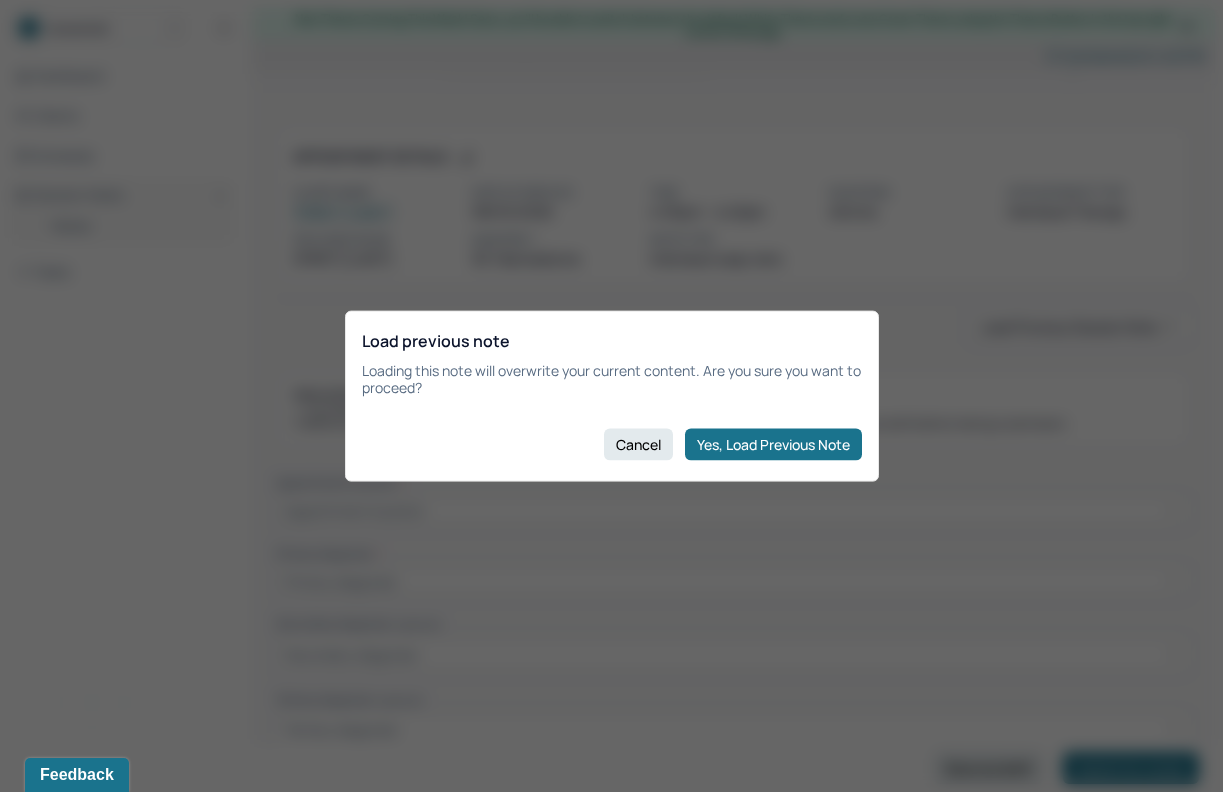 click on "Load previous note Loading this note will overwrite your current content. Are you sure you want to proceed? Cancel Yes, Load Previous Note" at bounding box center (612, 396) 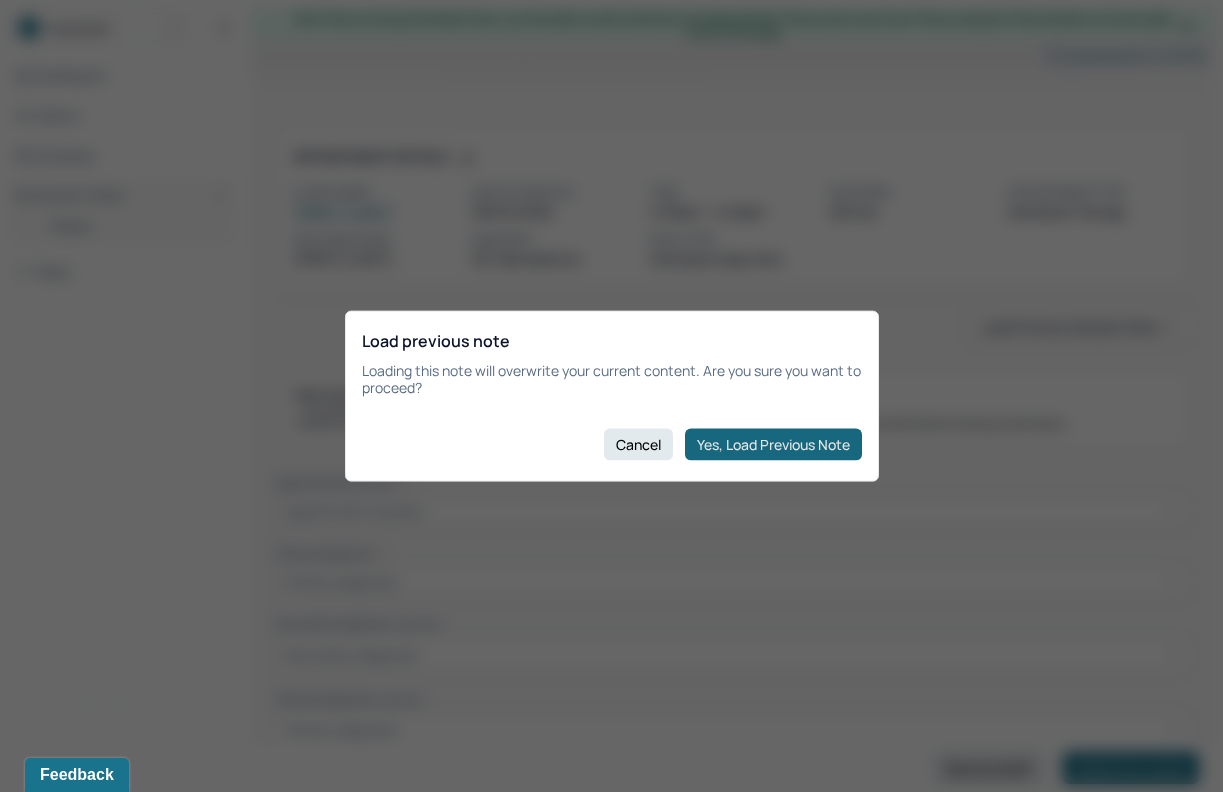 click on "Yes, Load Previous Note" at bounding box center (773, 444) 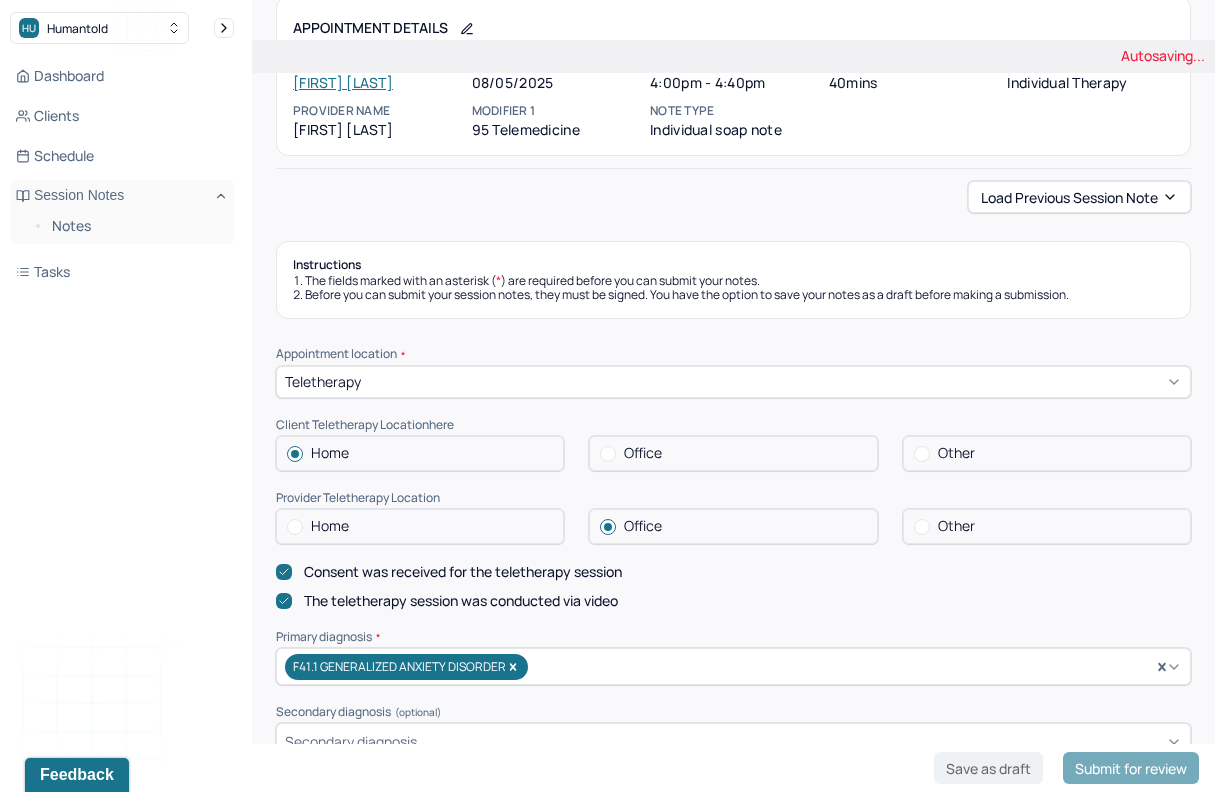 scroll, scrollTop: 255, scrollLeft: 0, axis: vertical 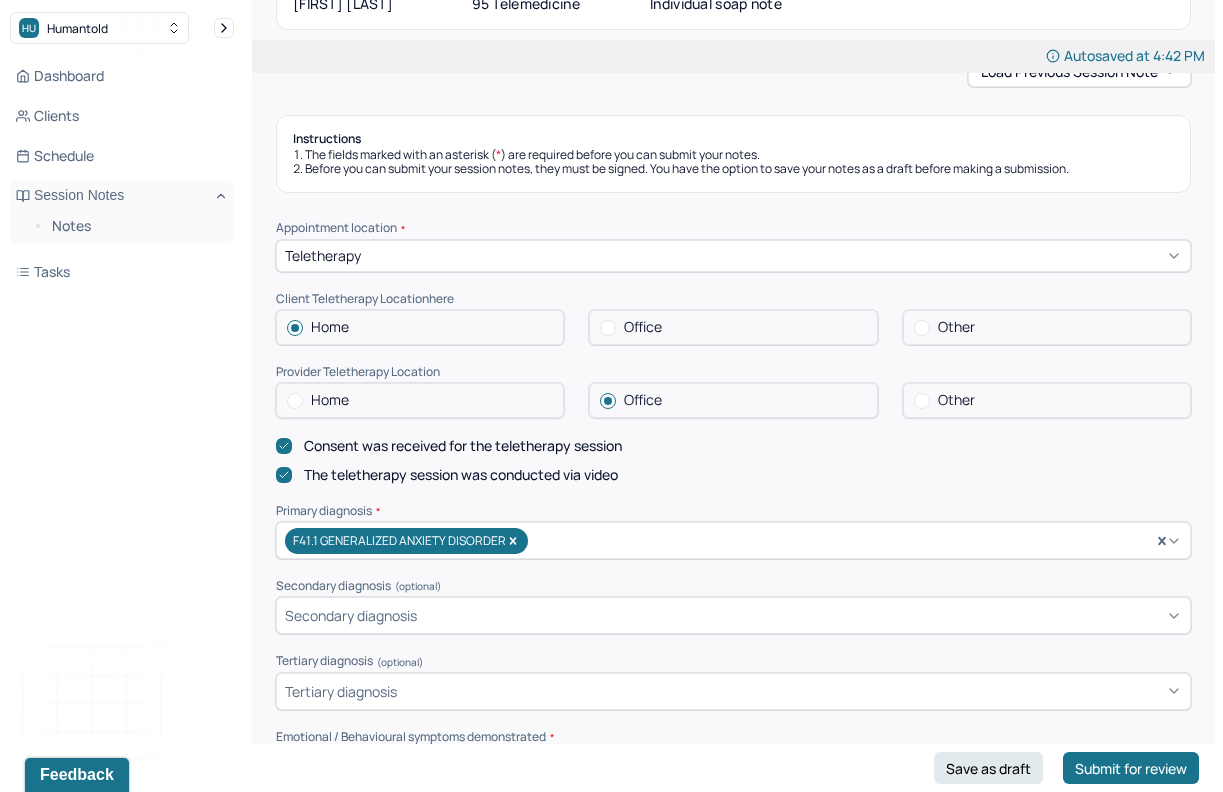 click at bounding box center [922, 328] 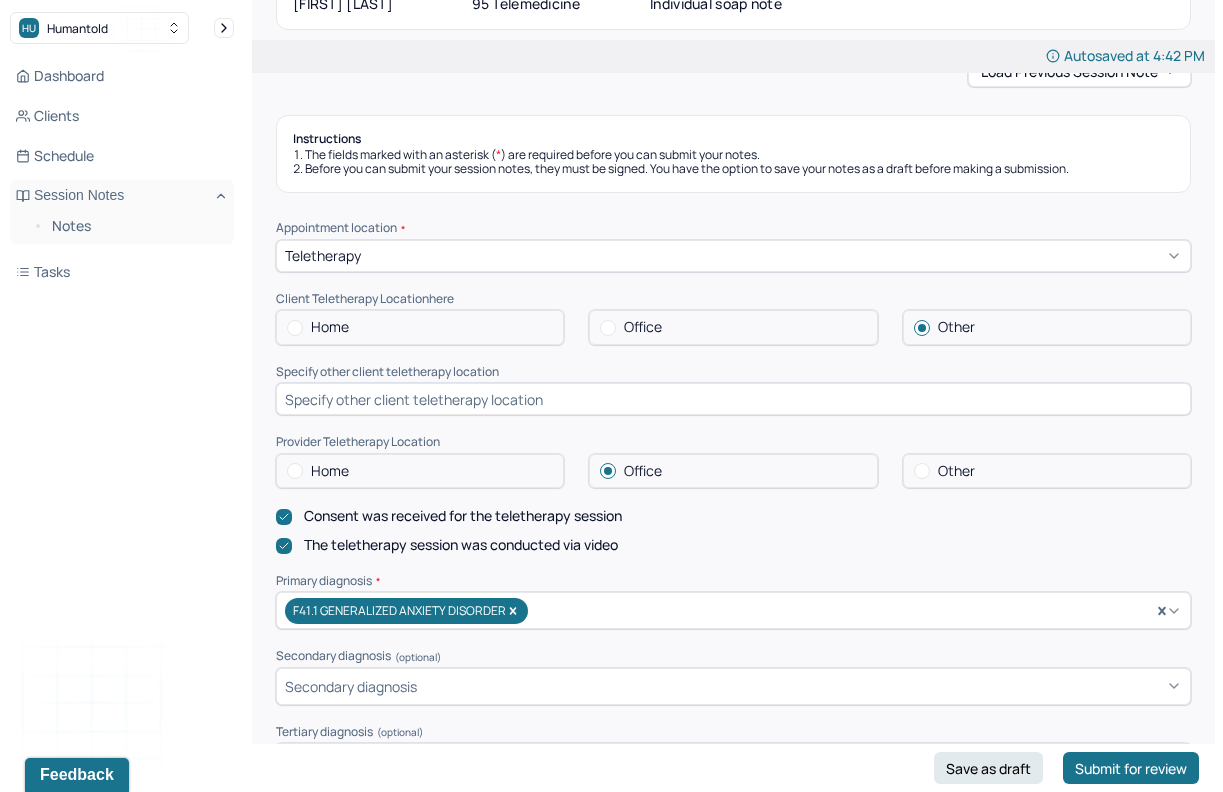 click at bounding box center [733, 399] 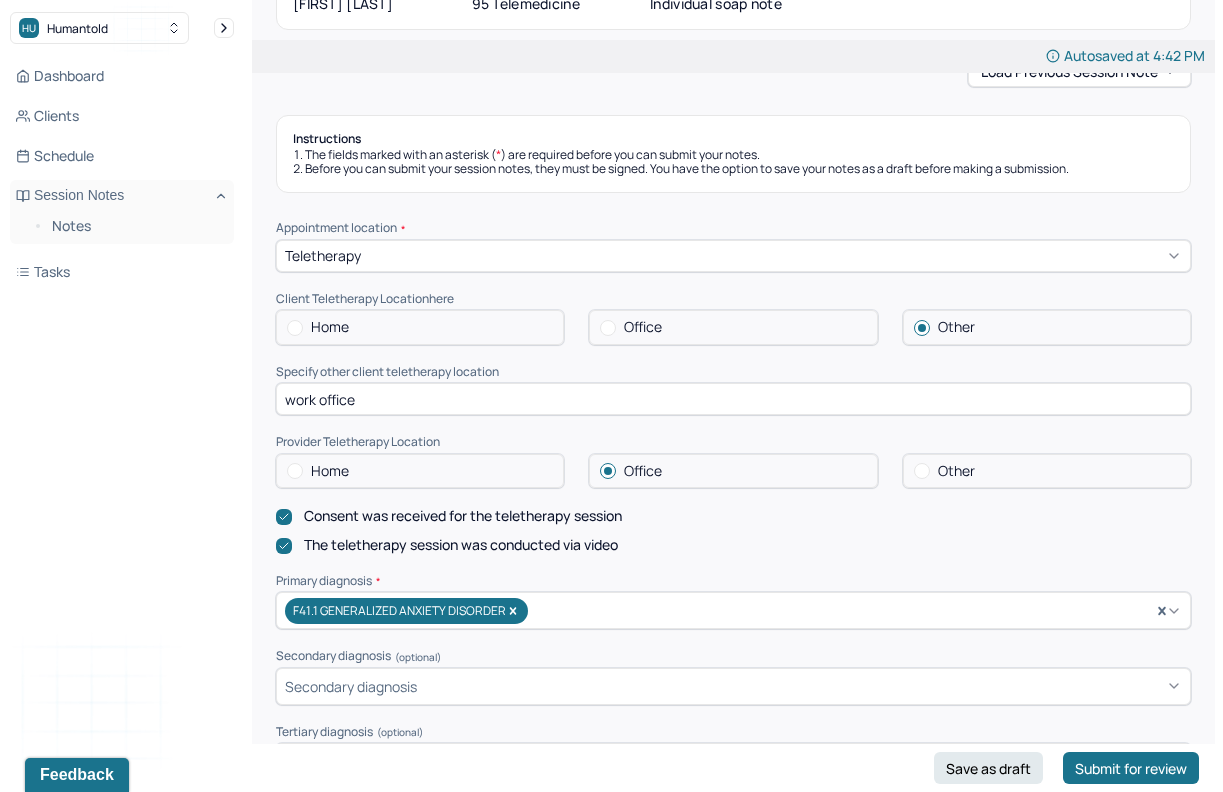 type on "work office" 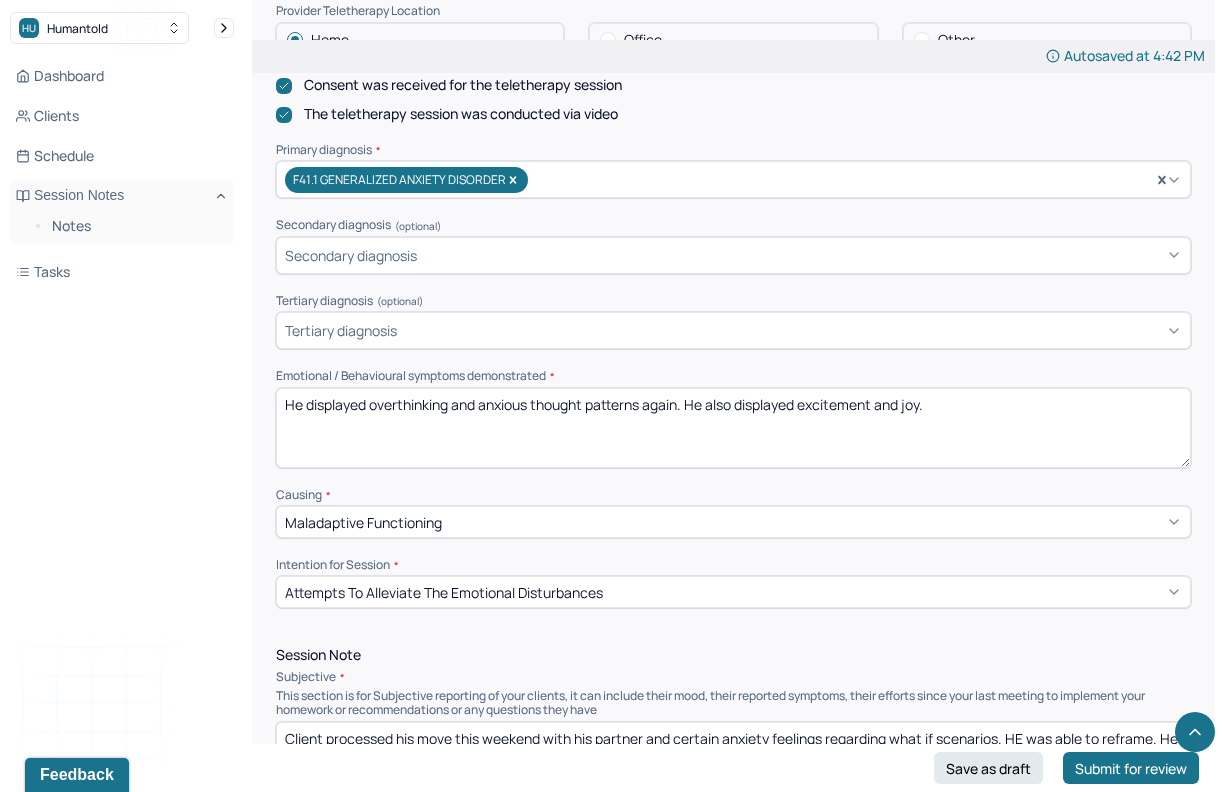 scroll, scrollTop: 711, scrollLeft: 0, axis: vertical 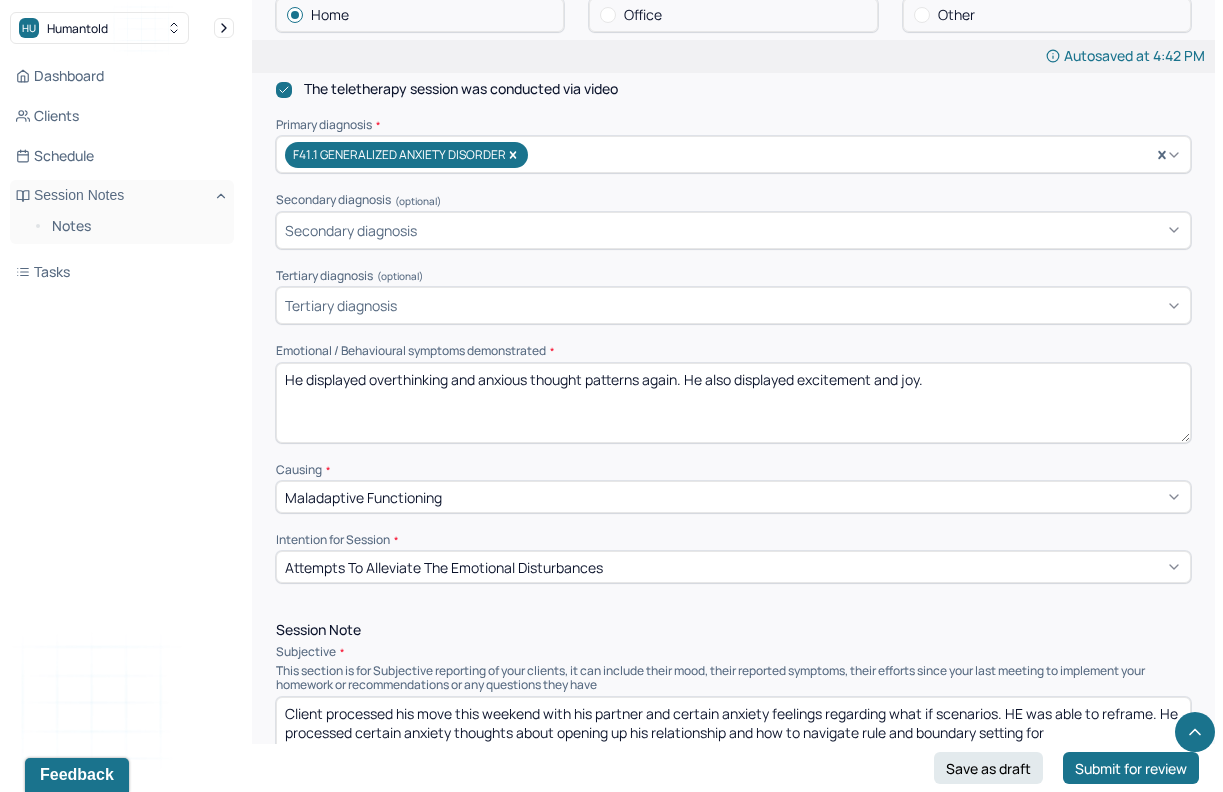 drag, startPoint x: 965, startPoint y: 373, endPoint x: 289, endPoint y: 365, distance: 676.04736 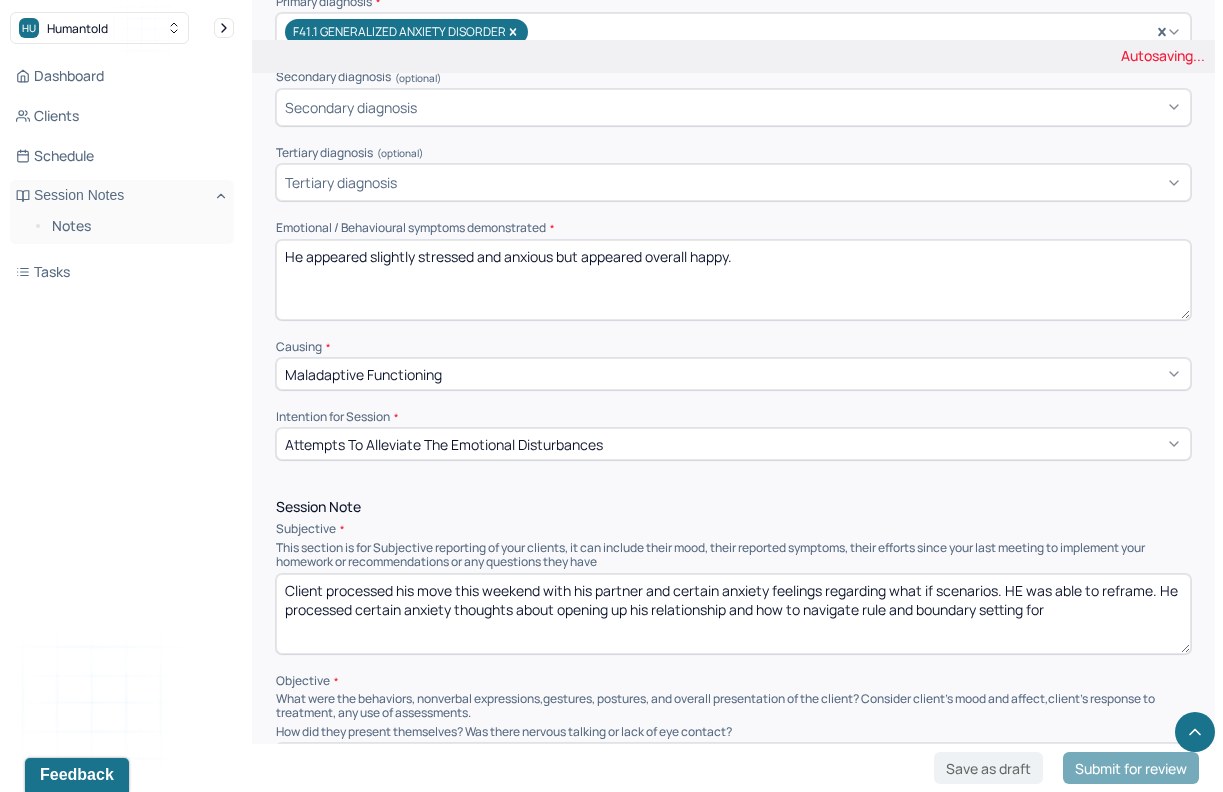 scroll, scrollTop: 854, scrollLeft: 0, axis: vertical 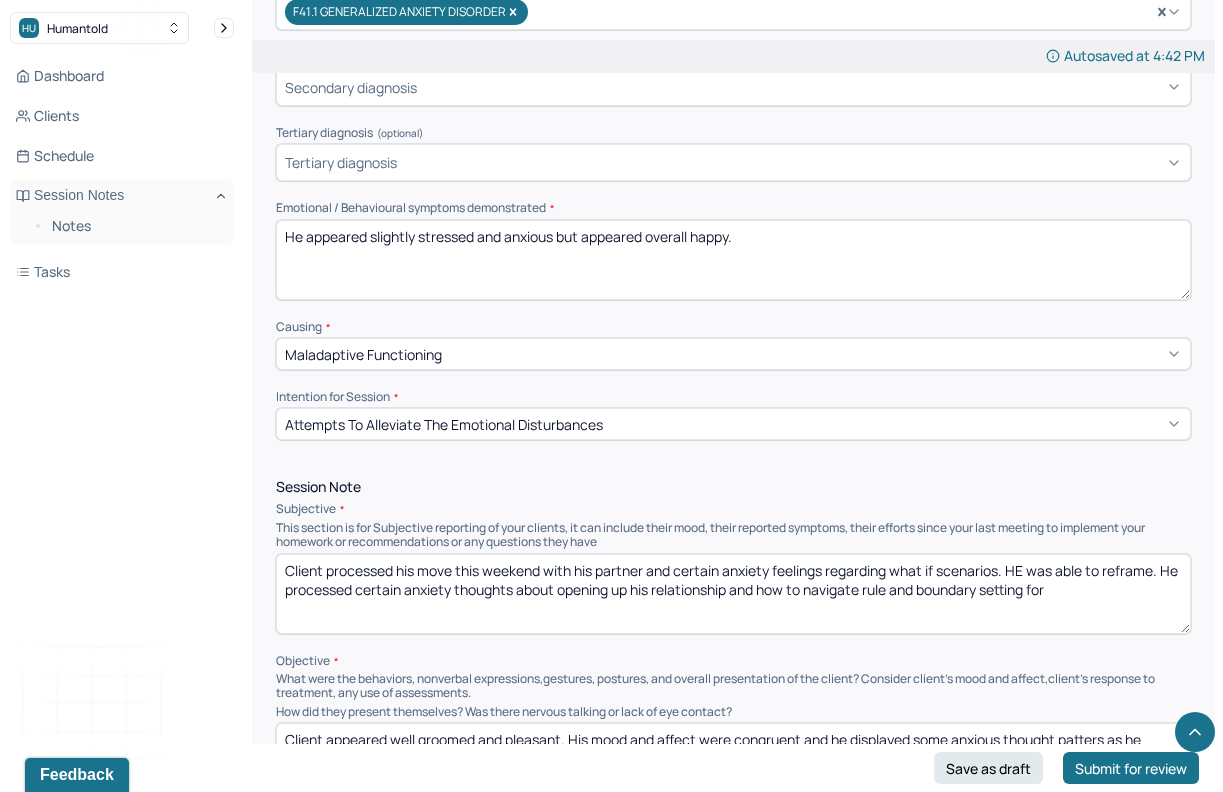 type on "He appeared slightly stressed and anxious but appeared overall happy." 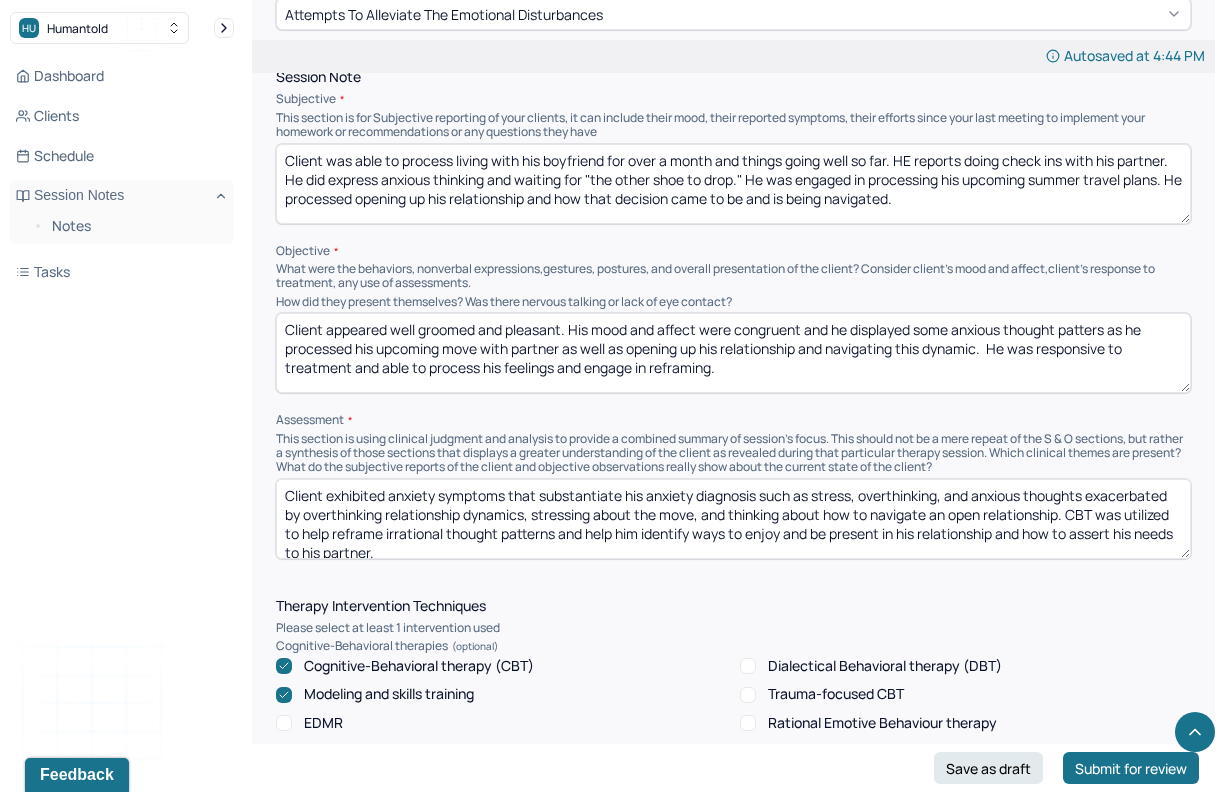 scroll, scrollTop: 1278, scrollLeft: 0, axis: vertical 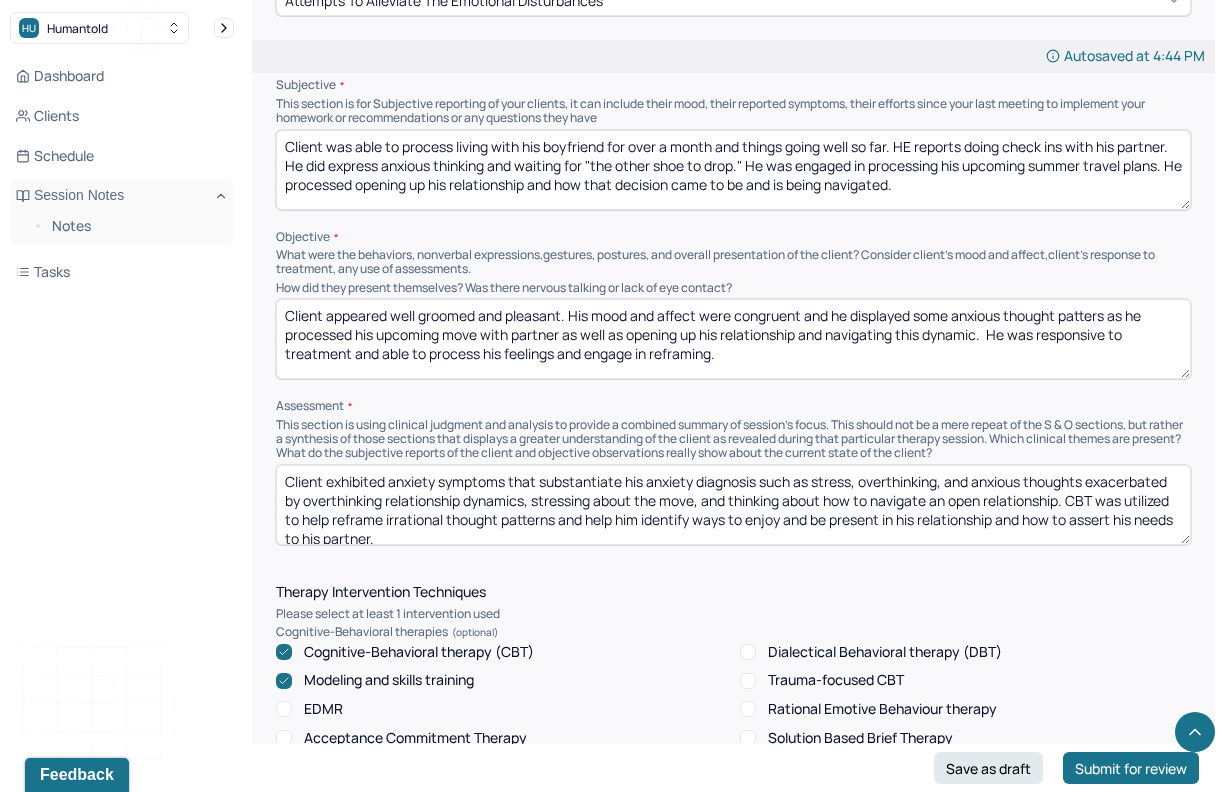 click on "Client was able to process living with his boyfriend for over a month and things going well so far. HE reports doing check ins with his partner. He did express anxious thinking and waiting for "the other shoe to drop." He was engaged in processing his upcoming summer travel plans. He processed opening up his relationship and how that decision came to be and is being navigated." at bounding box center [733, 170] 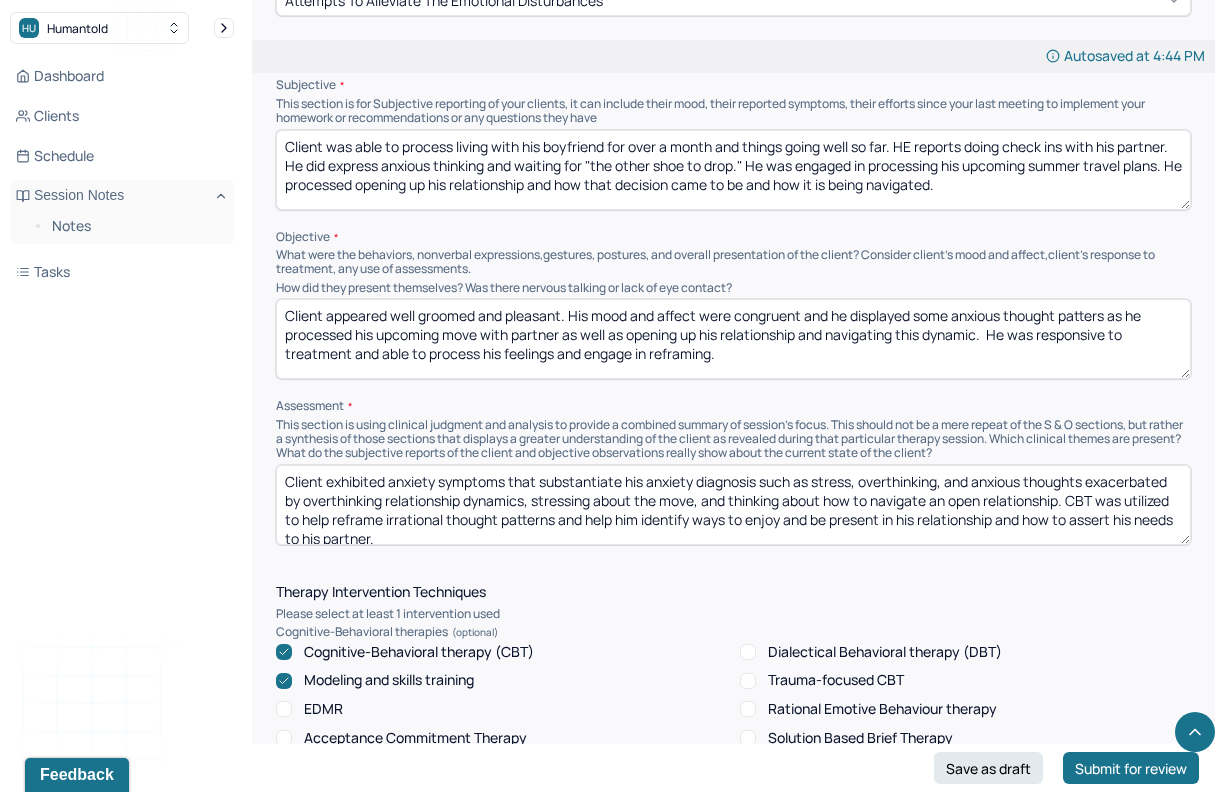 type on "Client was able to process living with his boyfriend for over a month and things going well so far. HE reports doing check ins with his partner. He did express anxious thinking and waiting for "the other shoe to drop." He was engaged in processing his upcoming summer travel plans. He processed opening up his relationship and how that decision came to be and how it is being navigated." 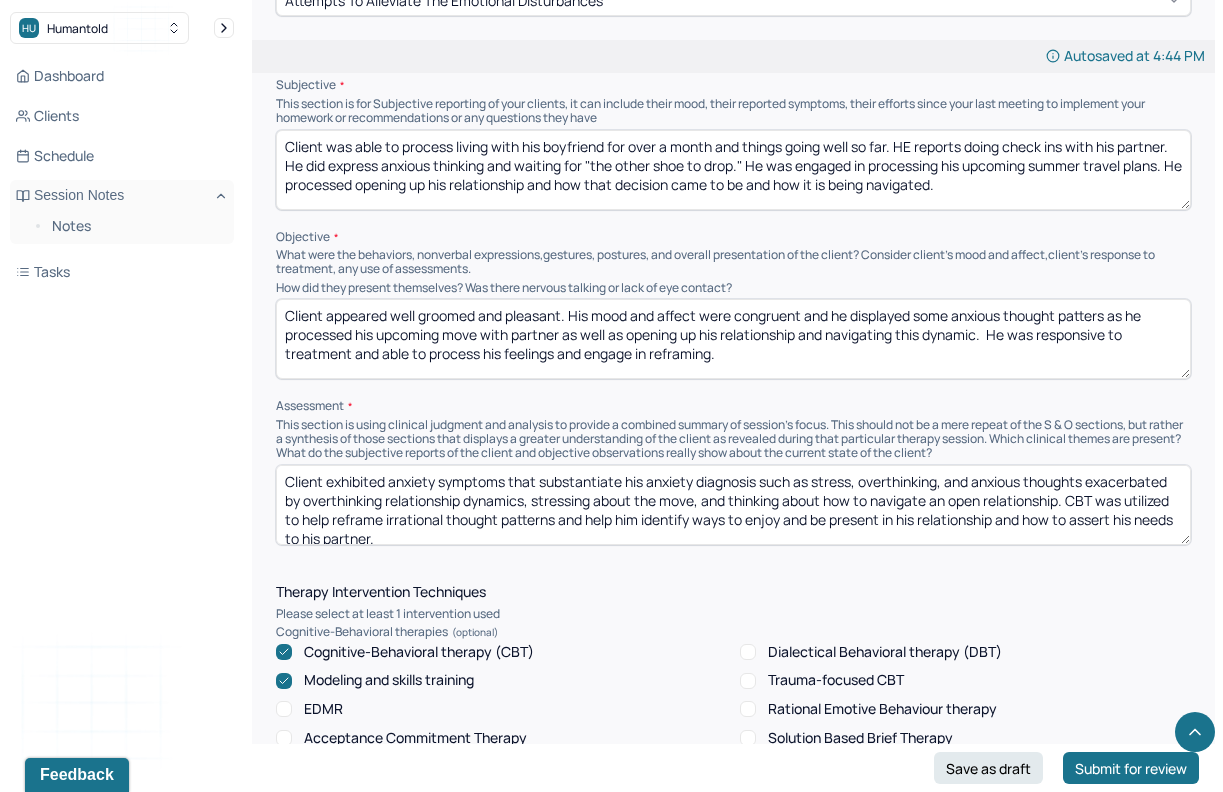 drag, startPoint x: 991, startPoint y: 324, endPoint x: 355, endPoint y: 329, distance: 636.01965 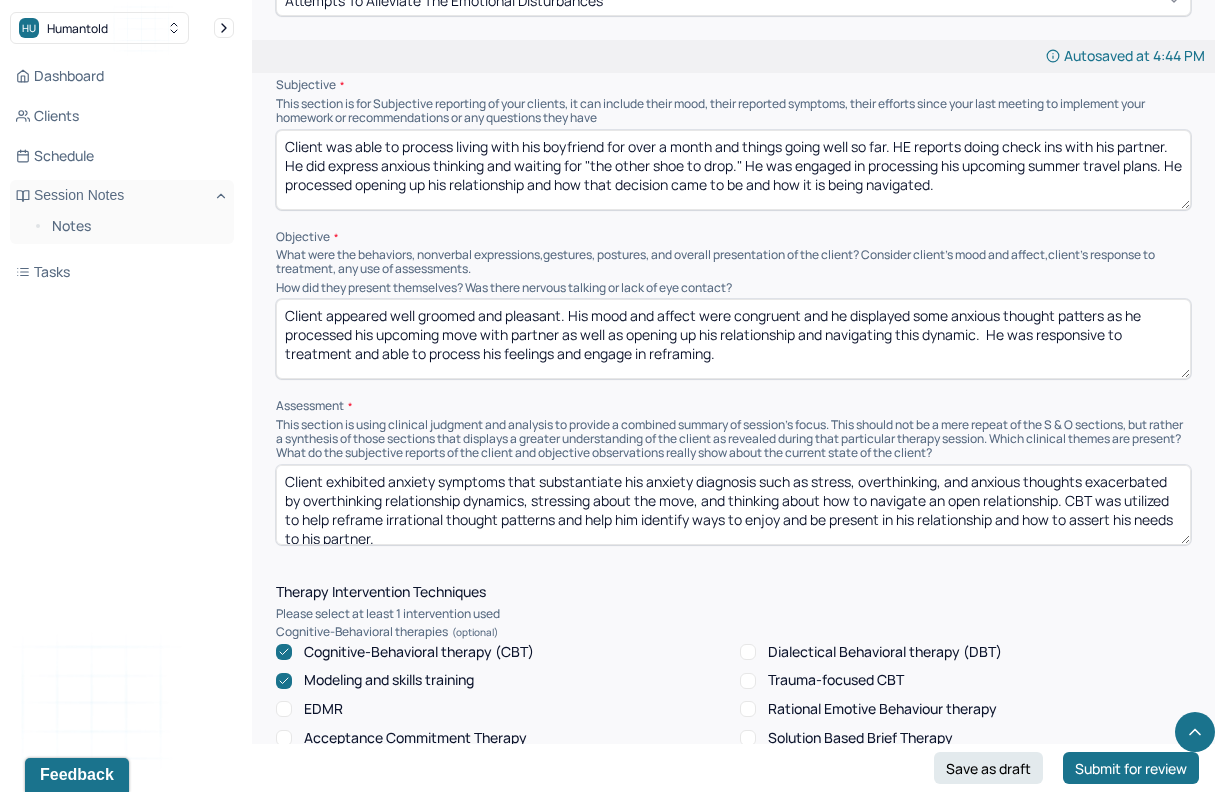 click on "Client appeared well groomed and pleasant. His mood and affect were congruent and he displayed some anxious thought patters as he processed his upcoming move with partner as well as opening up his relationship and navigating this dynamic.  He was responsive to treatment and able to process his feelings and engage in reframing." at bounding box center [733, 339] 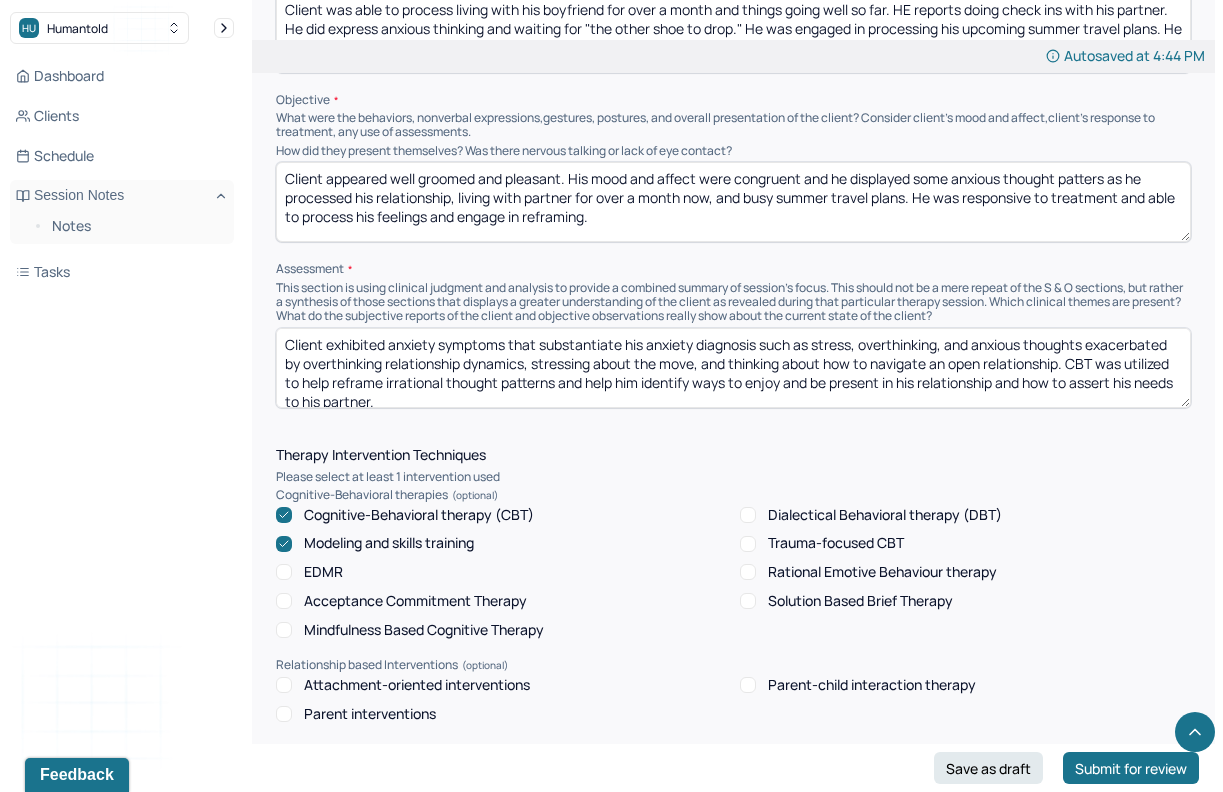 scroll, scrollTop: 1422, scrollLeft: 0, axis: vertical 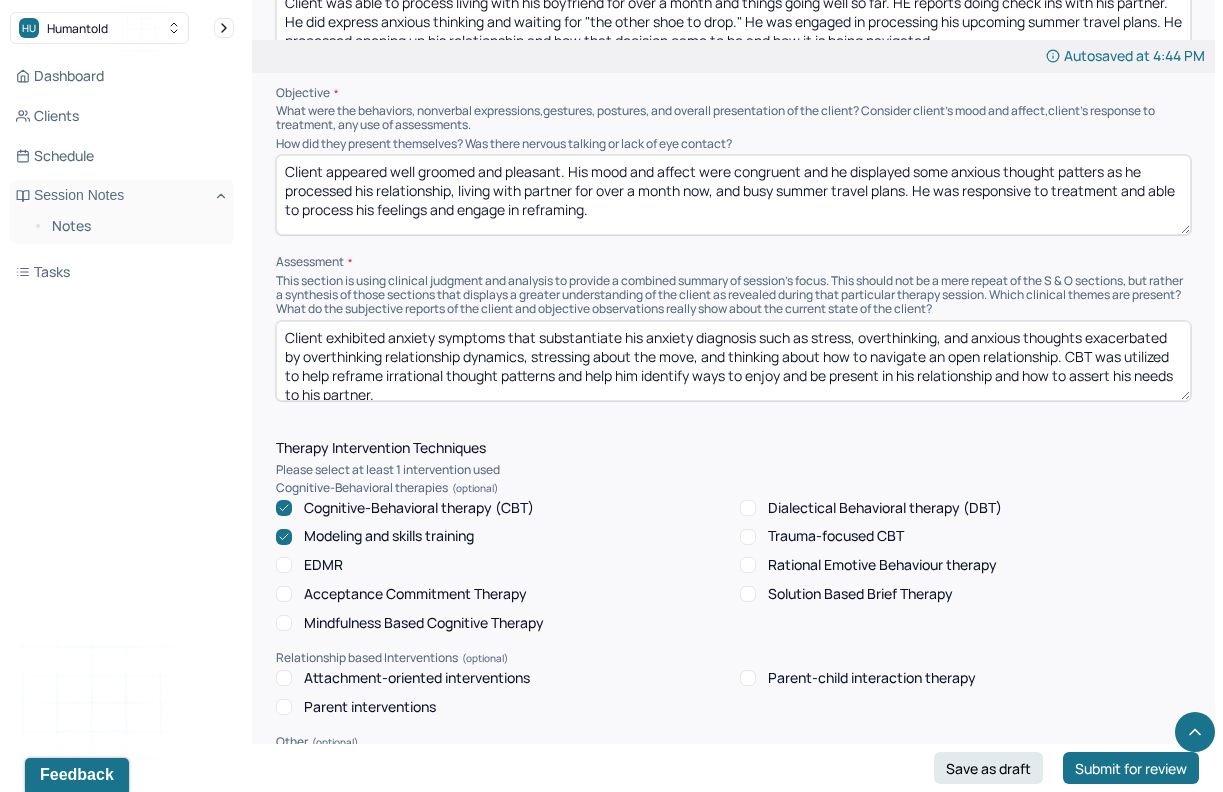 type on "Client appeared well groomed and pleasant. His mood and affect were congruent and he displayed some anxious thought patters as he processed his relationship, living with partner for over a month now, and busy summer travel plans. He was responsive to treatment and able to process his feelings and engage in reframing." 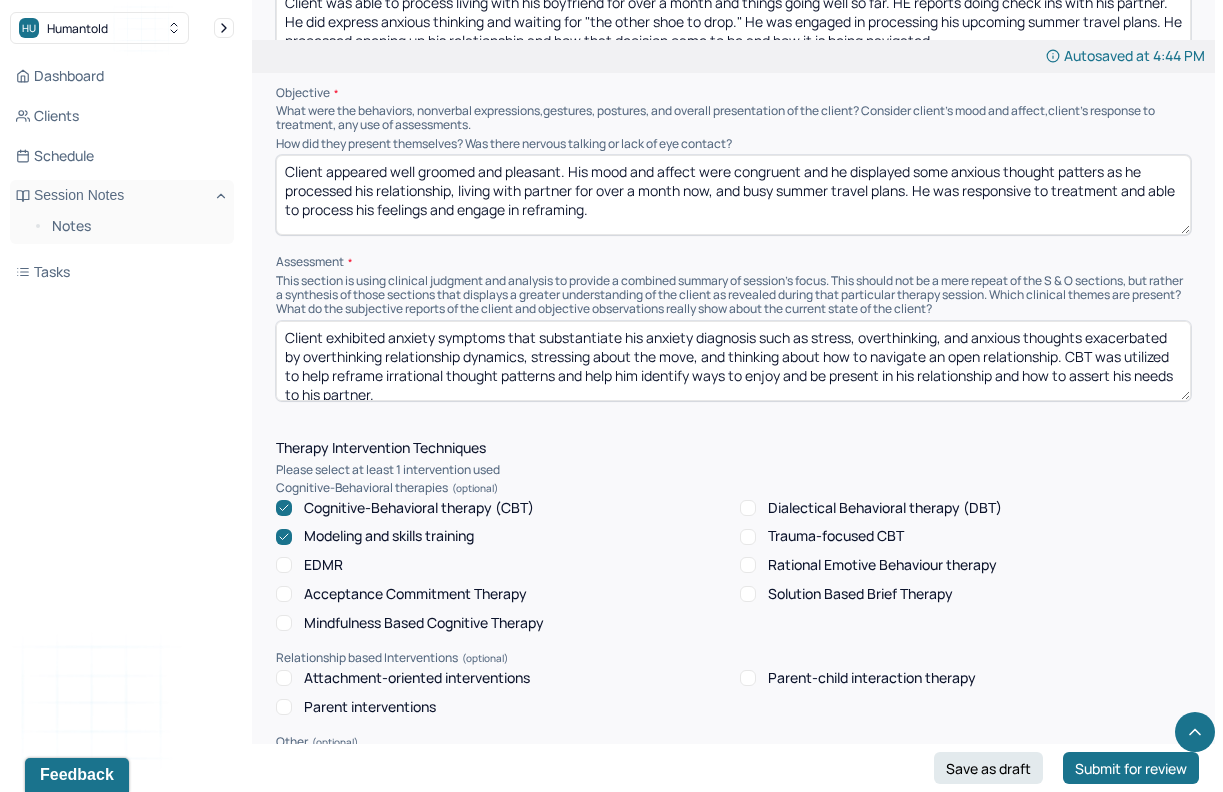 drag, startPoint x: 1069, startPoint y: 349, endPoint x: 388, endPoint y: 347, distance: 681.0029 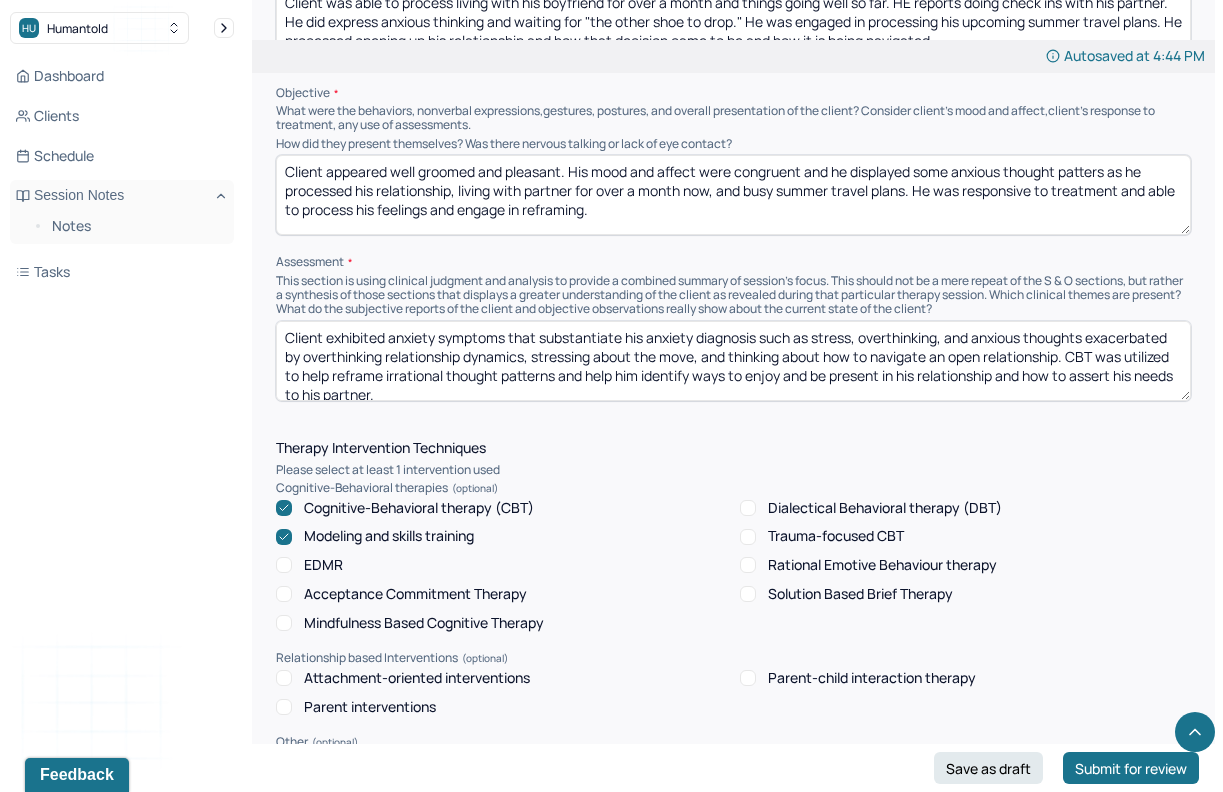 click on "Client exhibited anxiety symptoms that substantiate his anxiety diagnosis such as stress, overthinking, and anxious thoughts exacerbated by overthinking relationship dynamics, stressing about the move, and thinking about how to navigate an open relationship. CBT was utilized to help reframe irrational thought patterns and help him identify ways to enjoy and be present in his relationship and how to assert his needs to his partner." at bounding box center (733, 361) 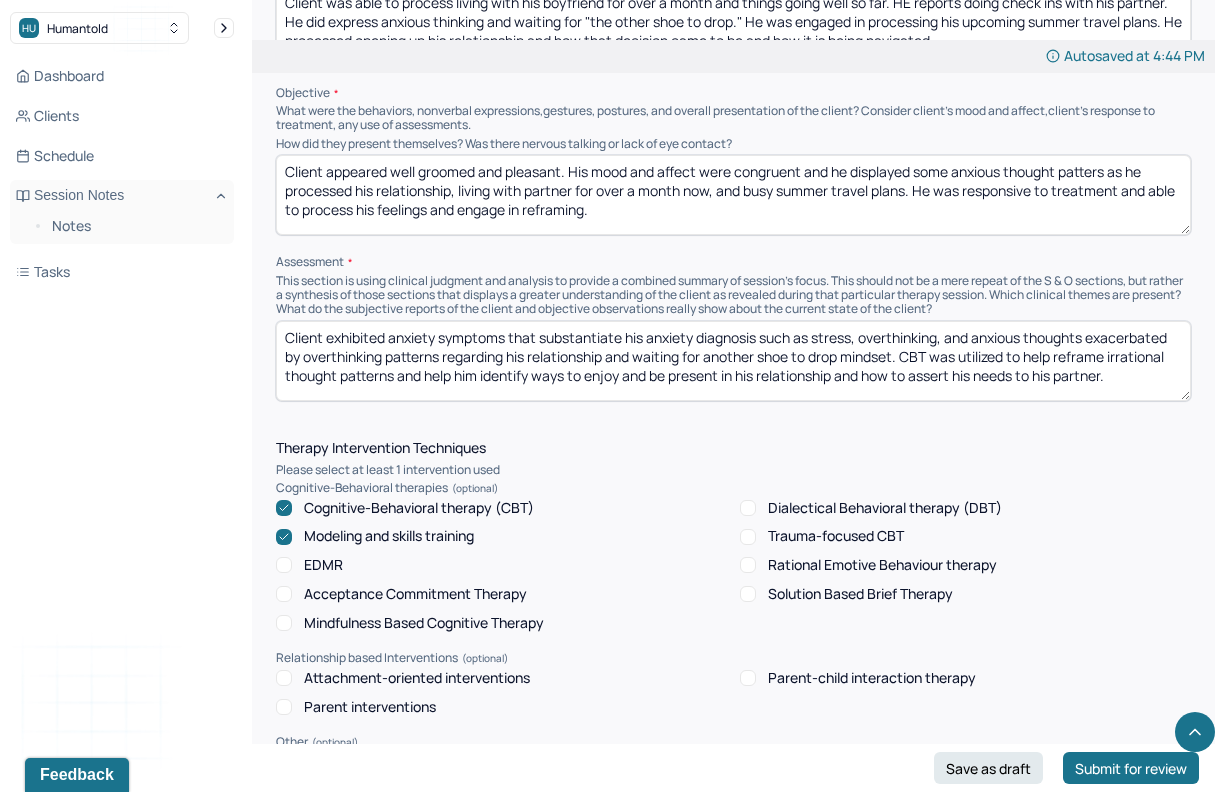 drag, startPoint x: 1136, startPoint y: 366, endPoint x: 537, endPoint y: 364, distance: 599.00336 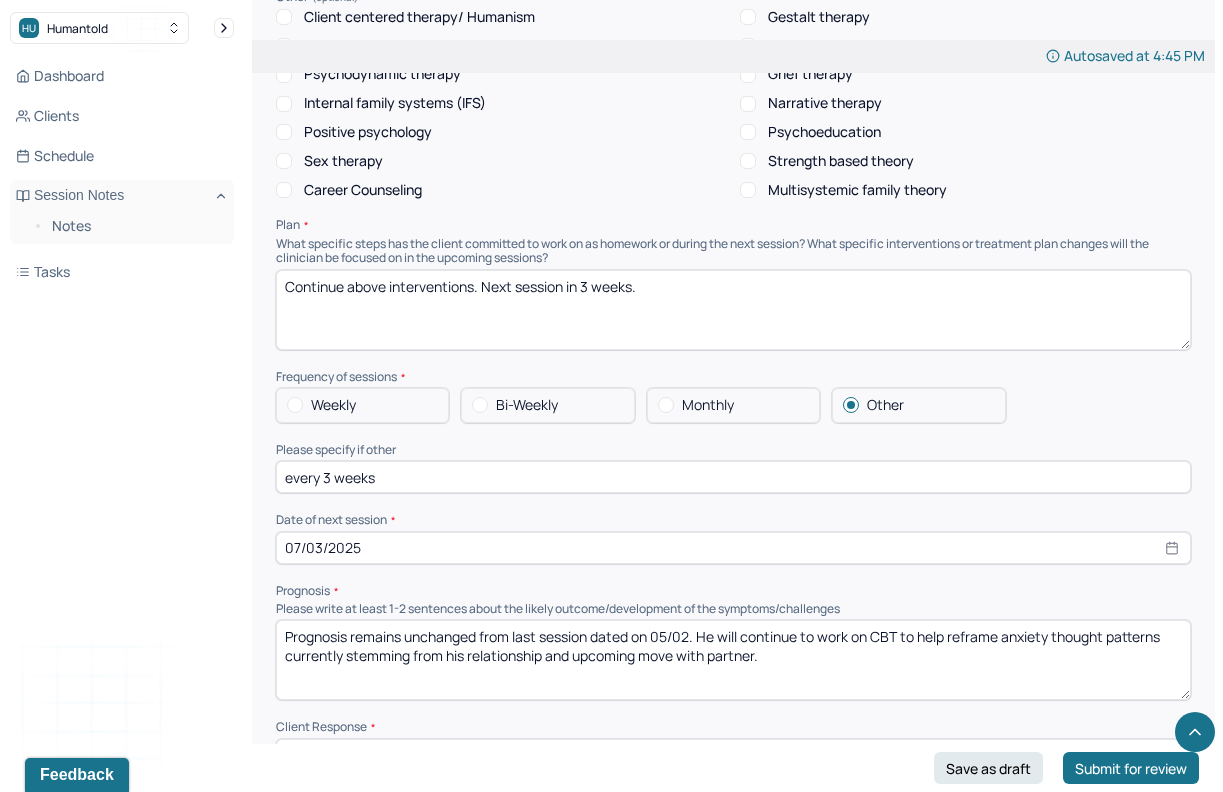 scroll, scrollTop: 2178, scrollLeft: 0, axis: vertical 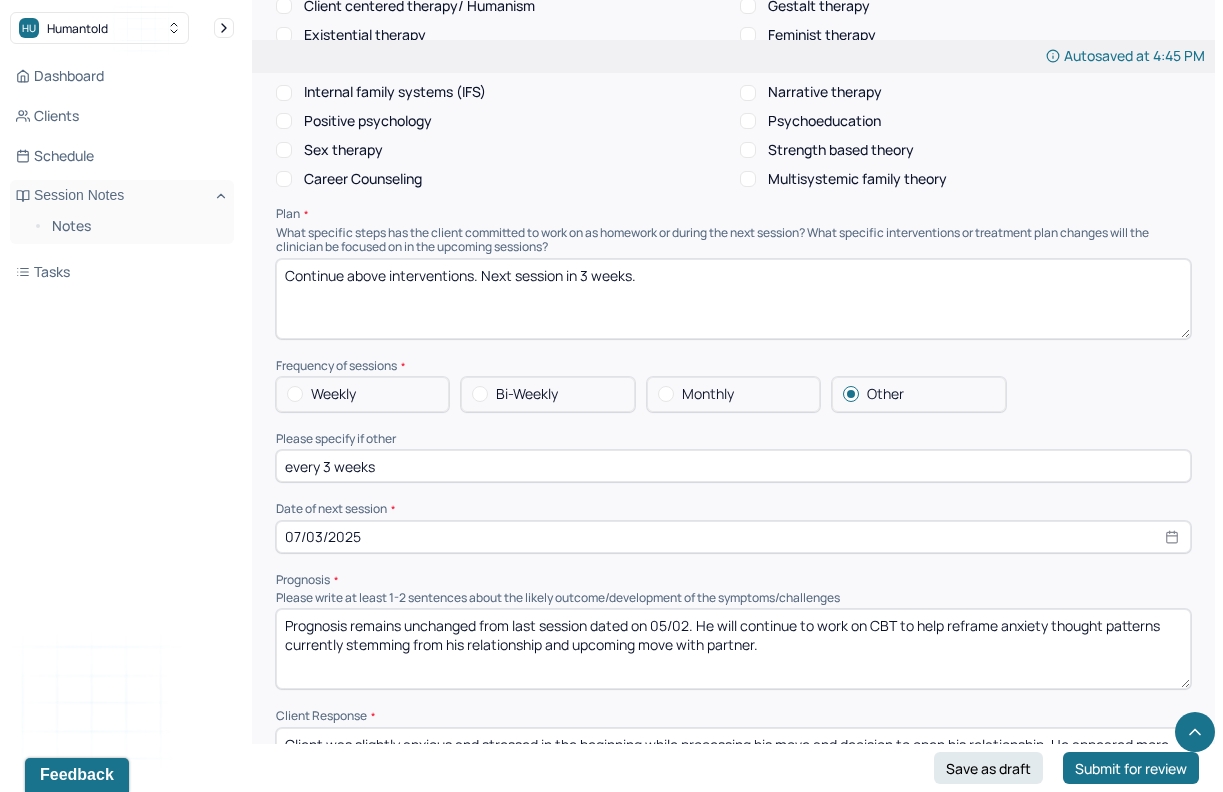 type on "Client exhibited anxiety symptoms that substantiate his anxiety diagnosis such as stress, overthinking, and anxious thoughts exacerbated by overthinking patterns regarding his relationship and waiting for another shoe to drop mindset. CBT was utilized to help reframe irrational thought patterns and help him be present and enjoy the positives of his current relationship." 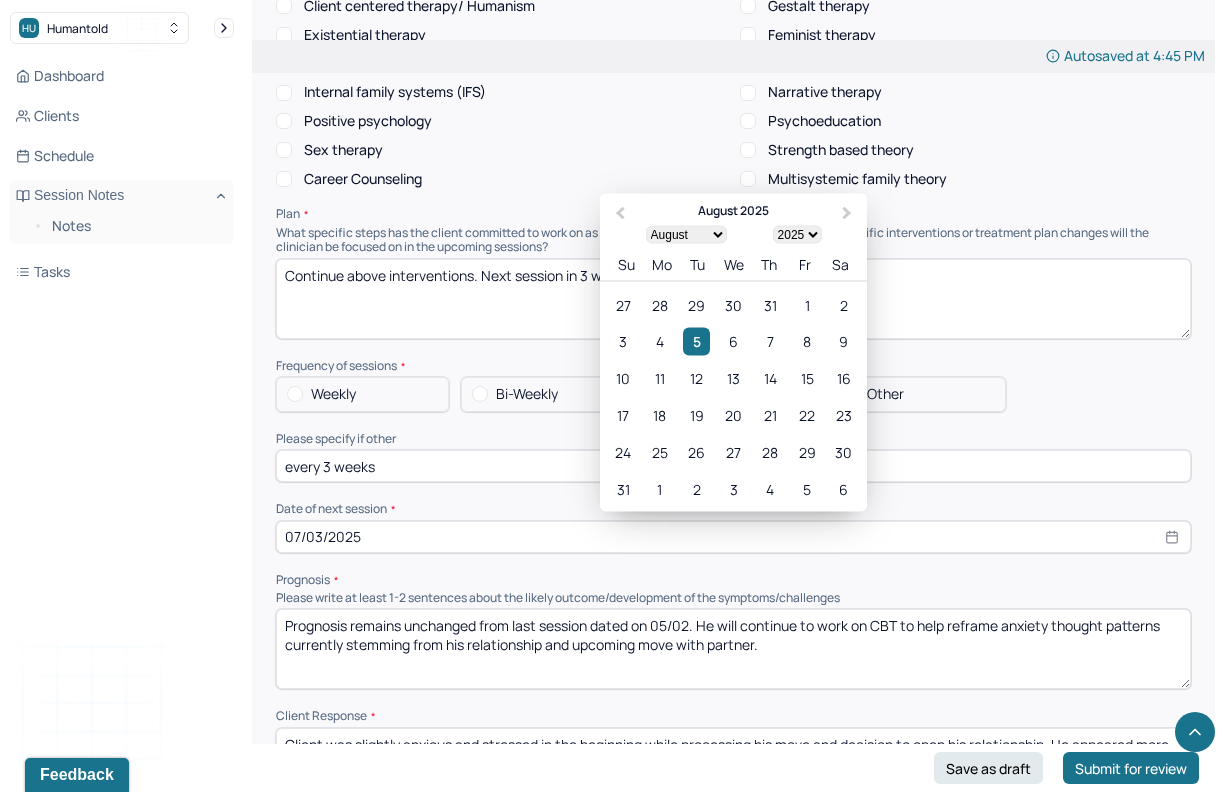 click on "07/03/2025" at bounding box center (733, 537) 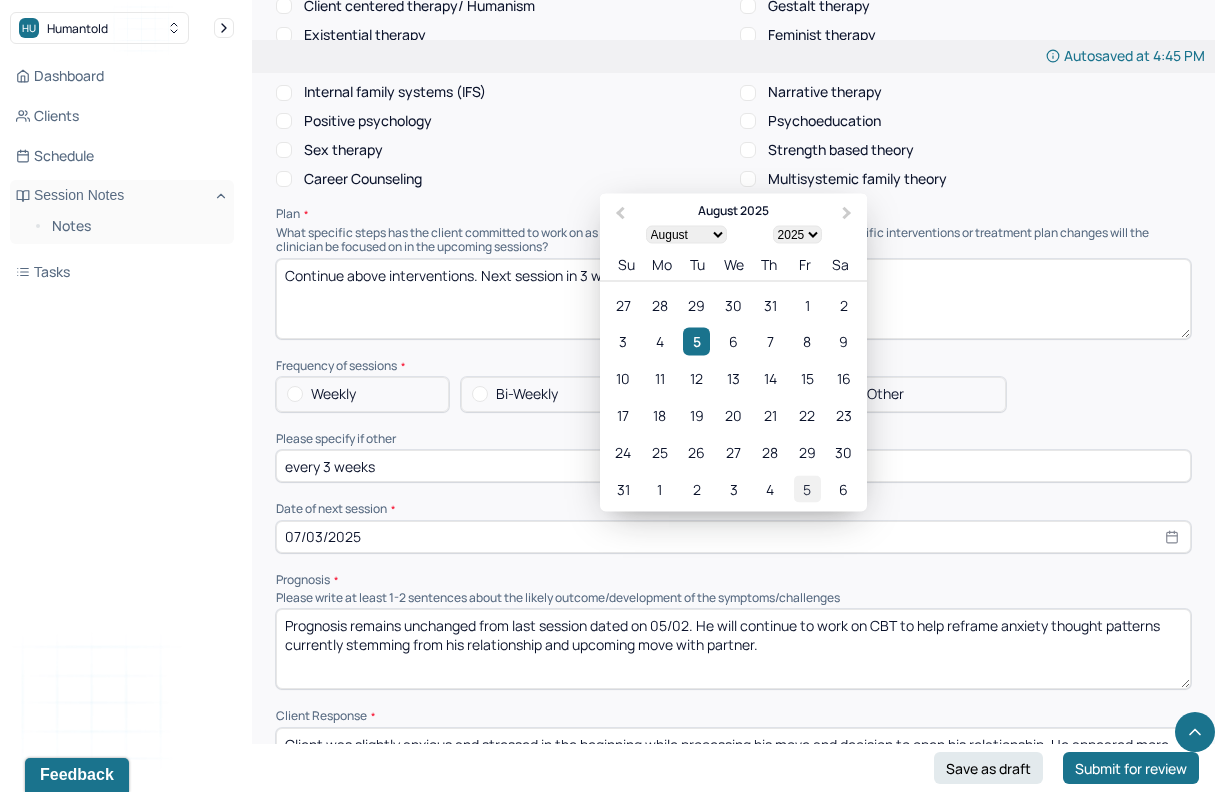 click on "5" at bounding box center (807, 488) 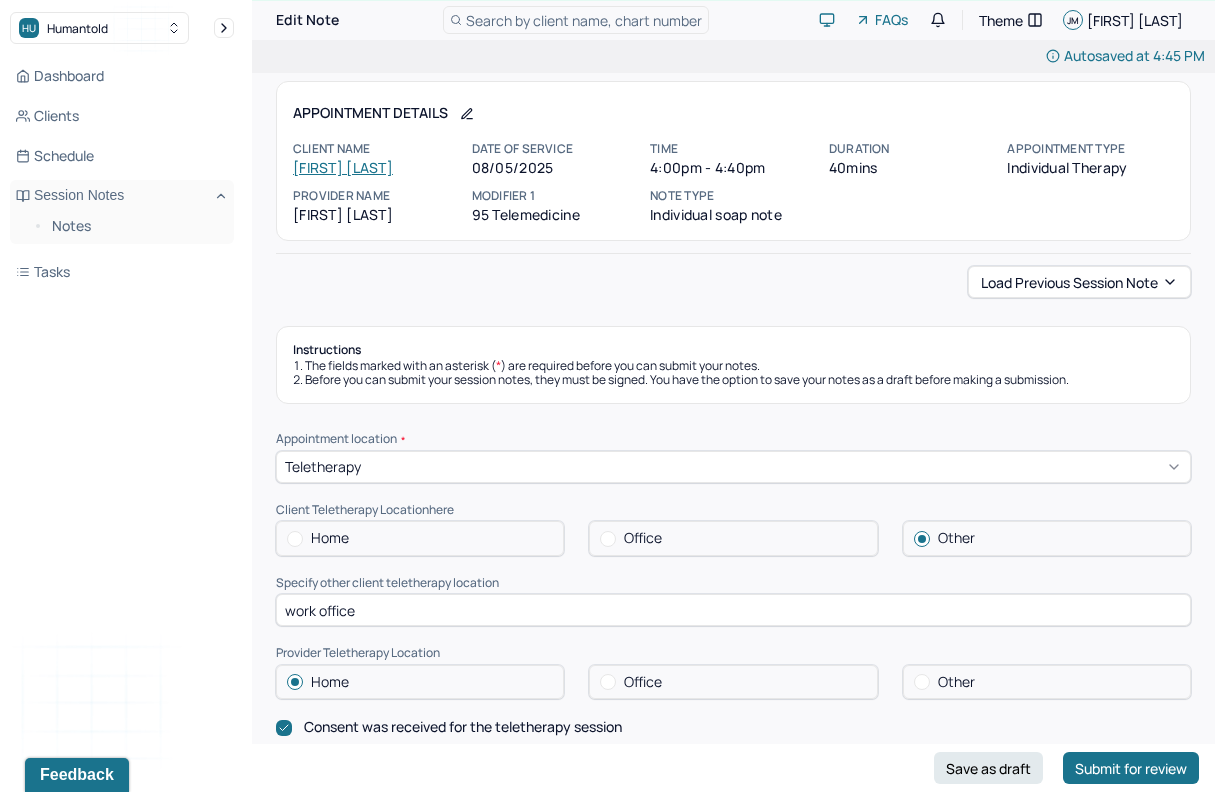scroll, scrollTop: 0, scrollLeft: 0, axis: both 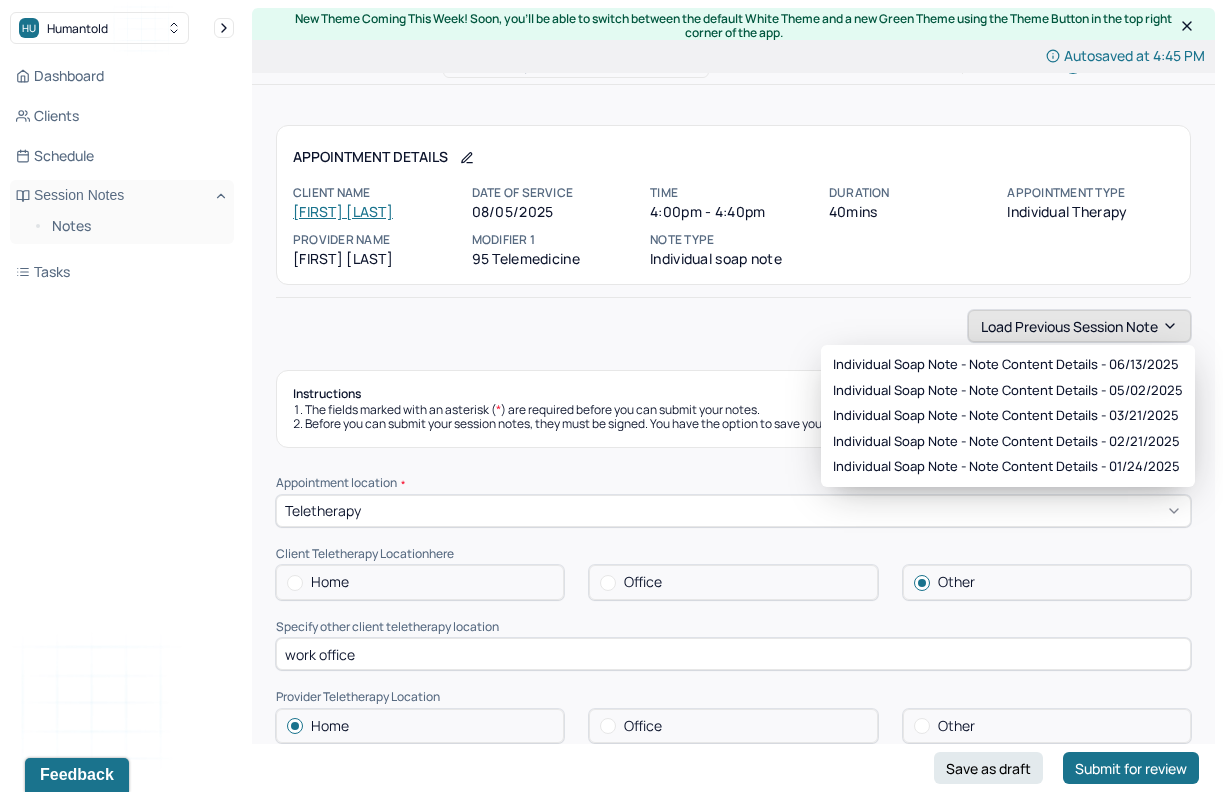 click 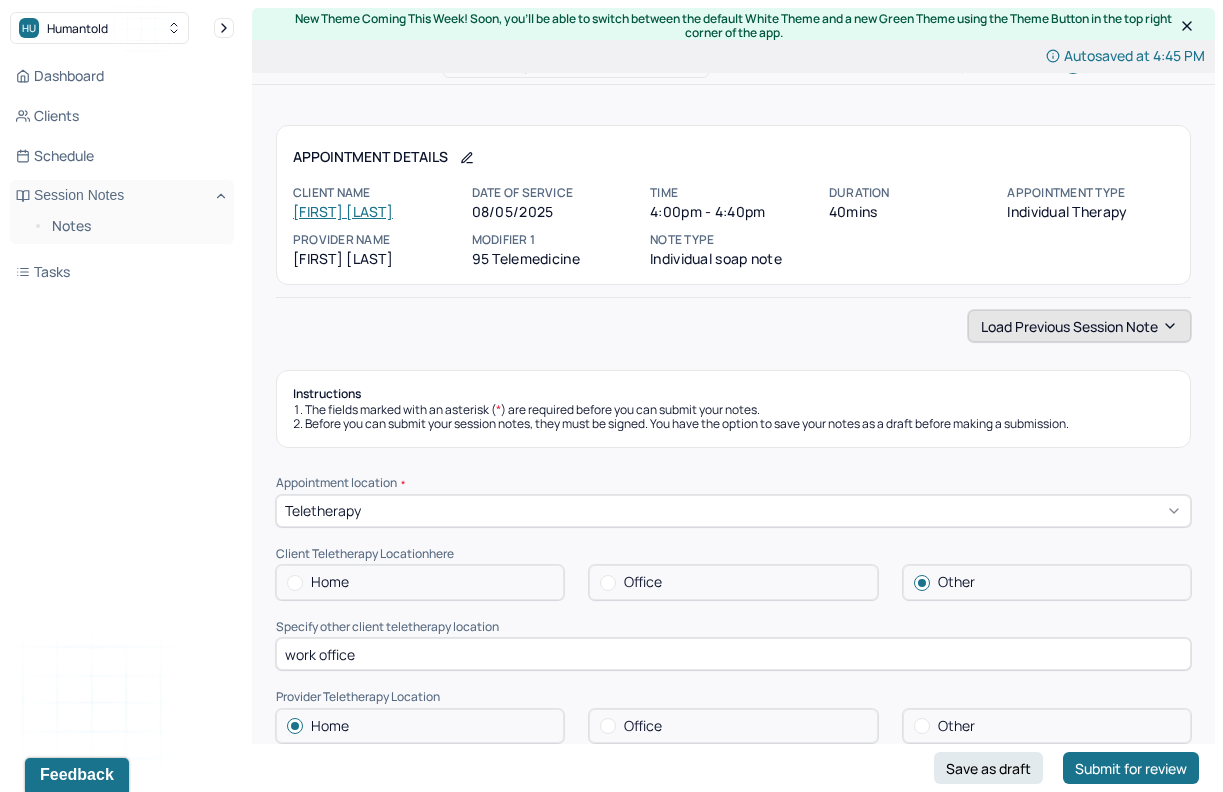 click 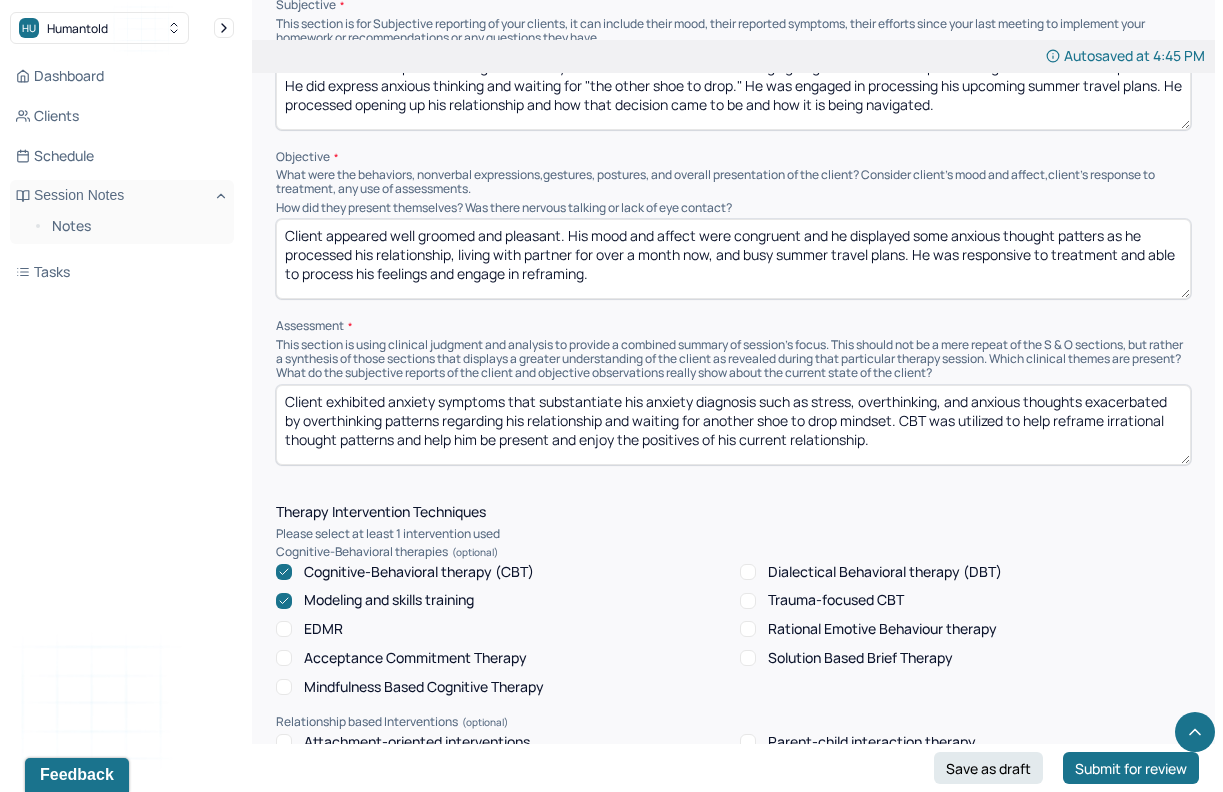 scroll, scrollTop: 0, scrollLeft: 0, axis: both 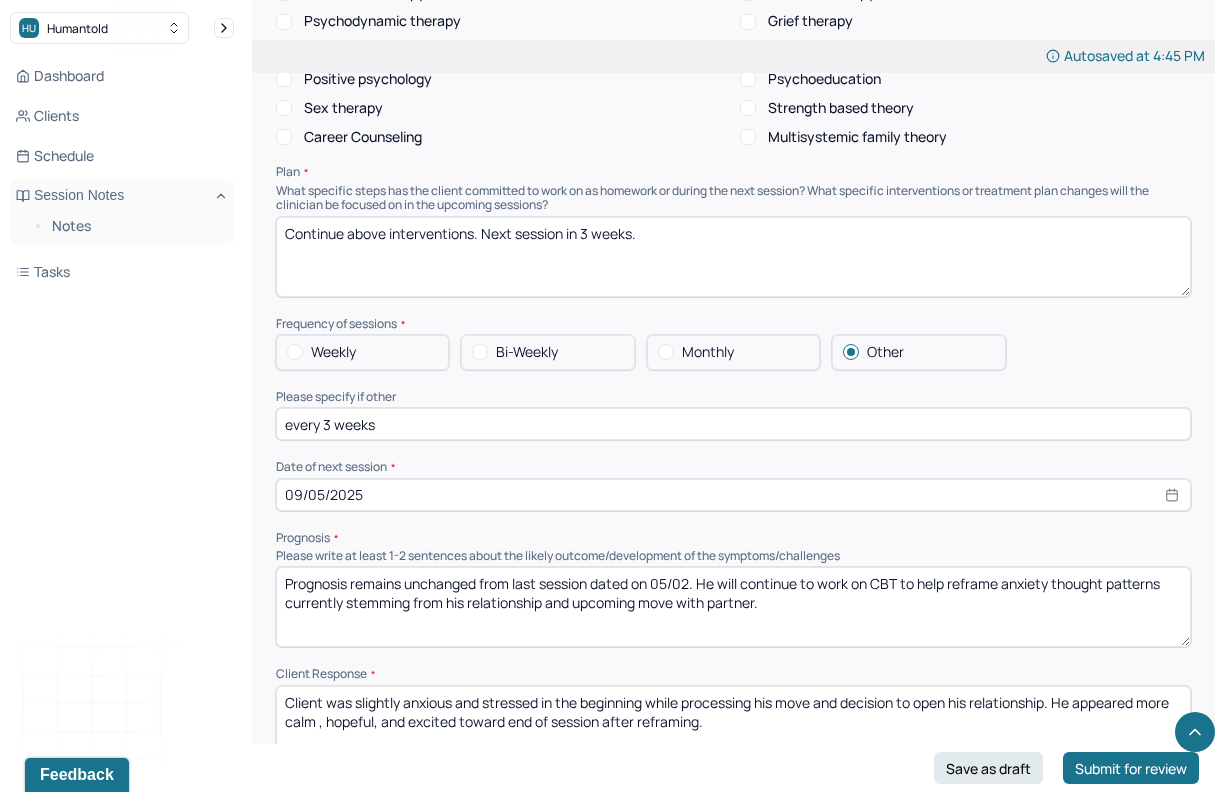 click on "Prognosis remains unchanged from last session dated on 05/02. He will continue to work on CBT to help reframe anxiety thought patterns currently stemming from his relationship and upcoming move with partner." at bounding box center [733, 607] 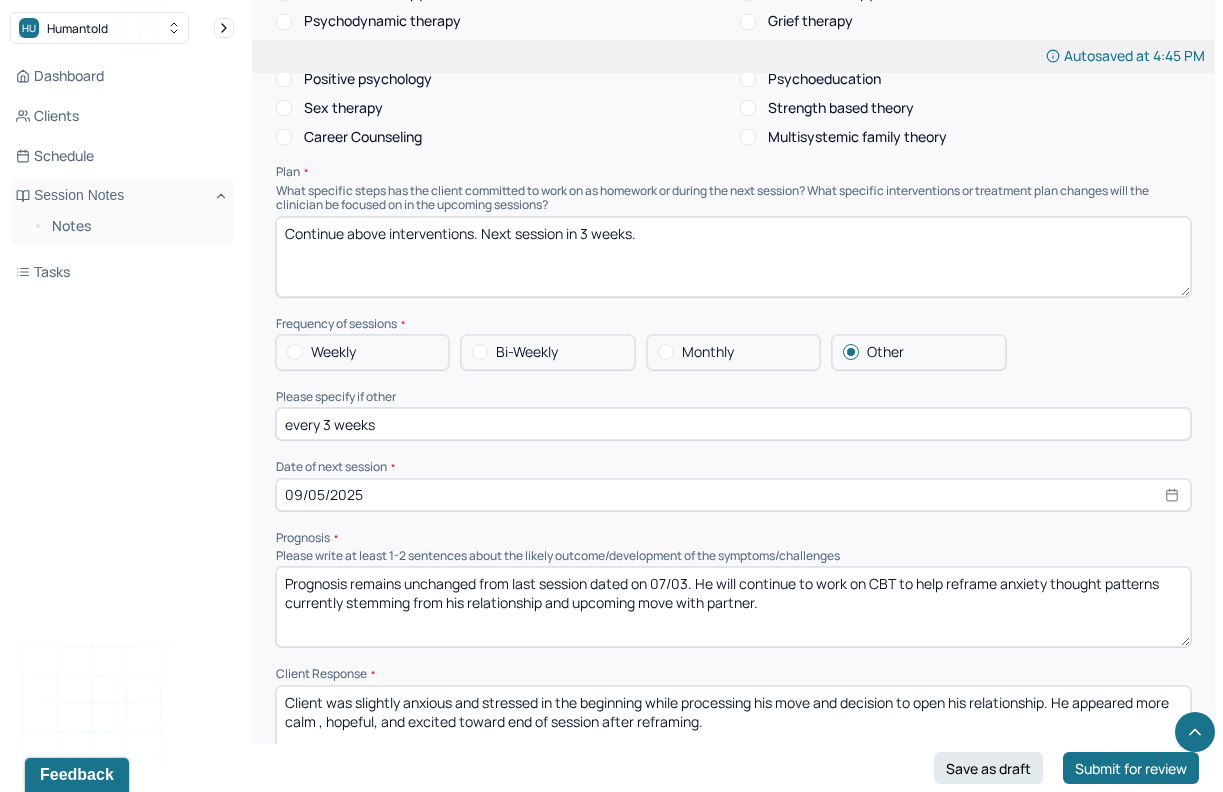 type on "Prognosis remains unchanged from last session dated on 07/03. He will continue to work on CBT to help reframe anxiety thought patterns currently stemming from his relationship and upcoming move with partner." 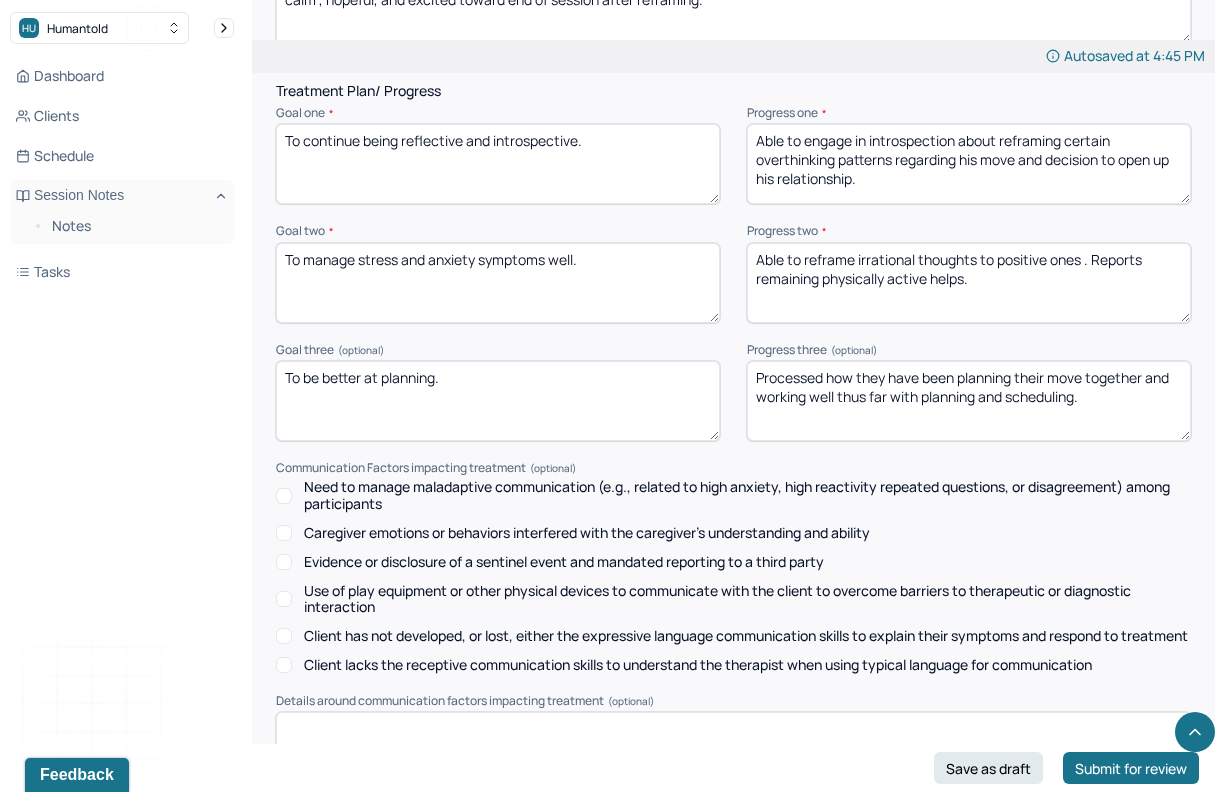 scroll, scrollTop: 2752, scrollLeft: 0, axis: vertical 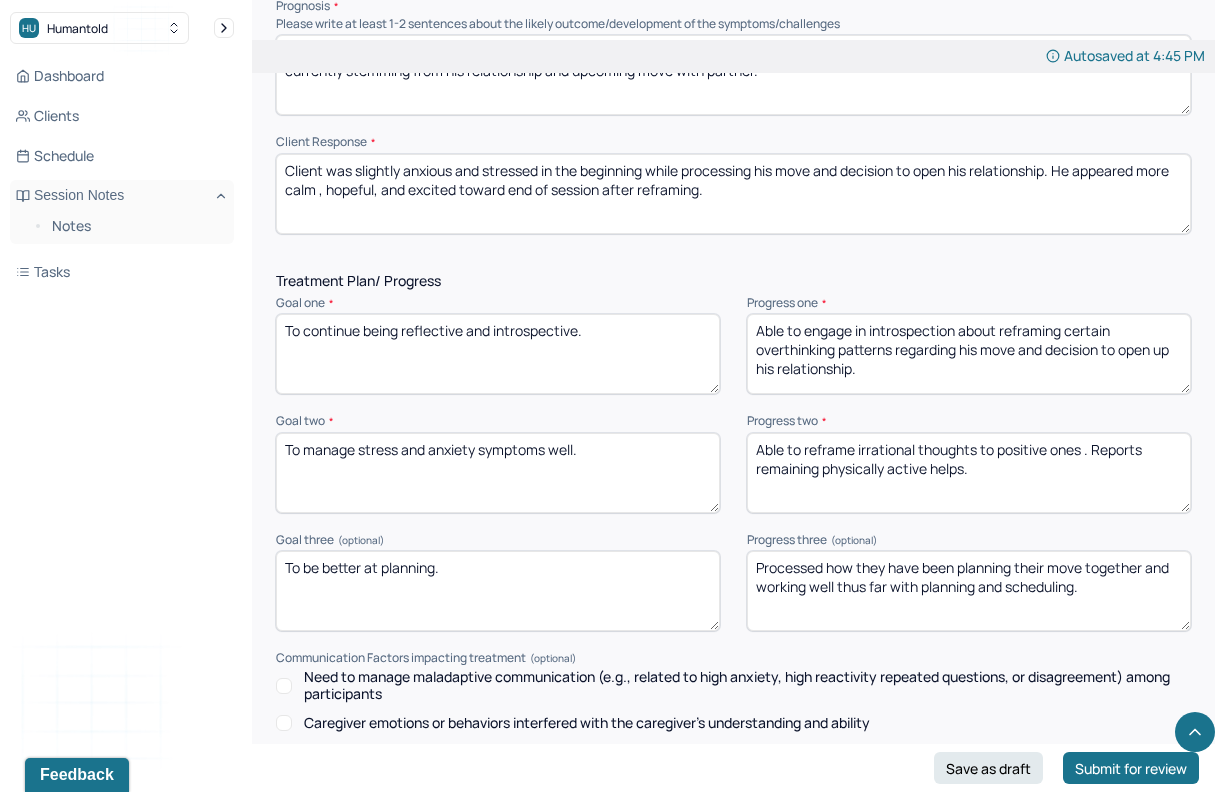 click on "To be better at planning." at bounding box center (498, 591) 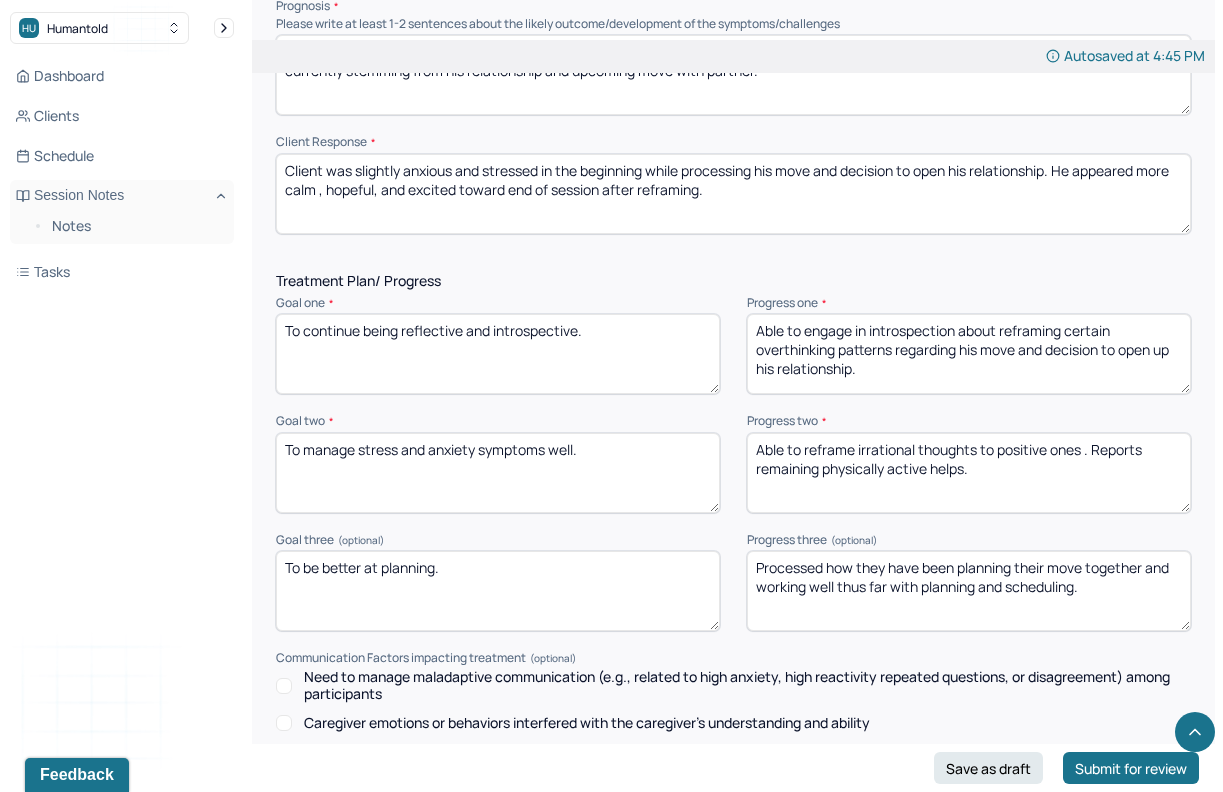 paste on "with his interpersonal relationships." 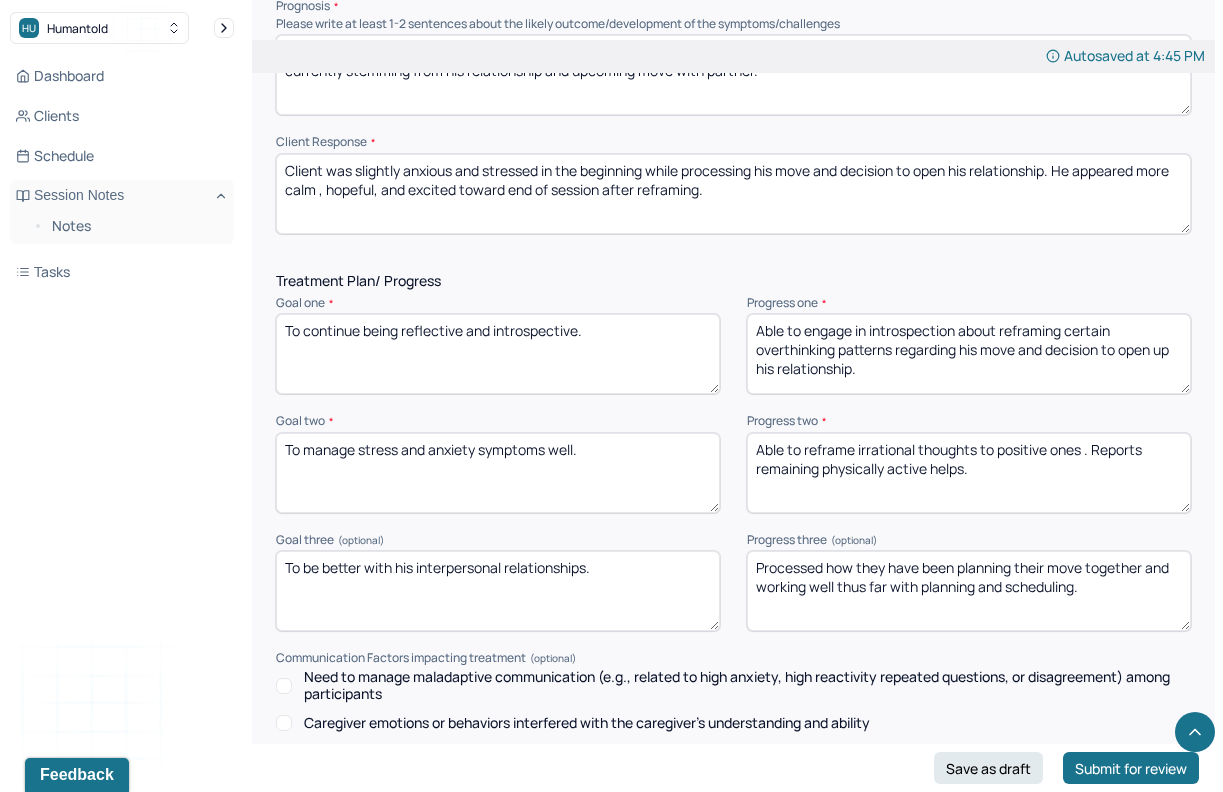 type on "To be better with his interpersonal relationships." 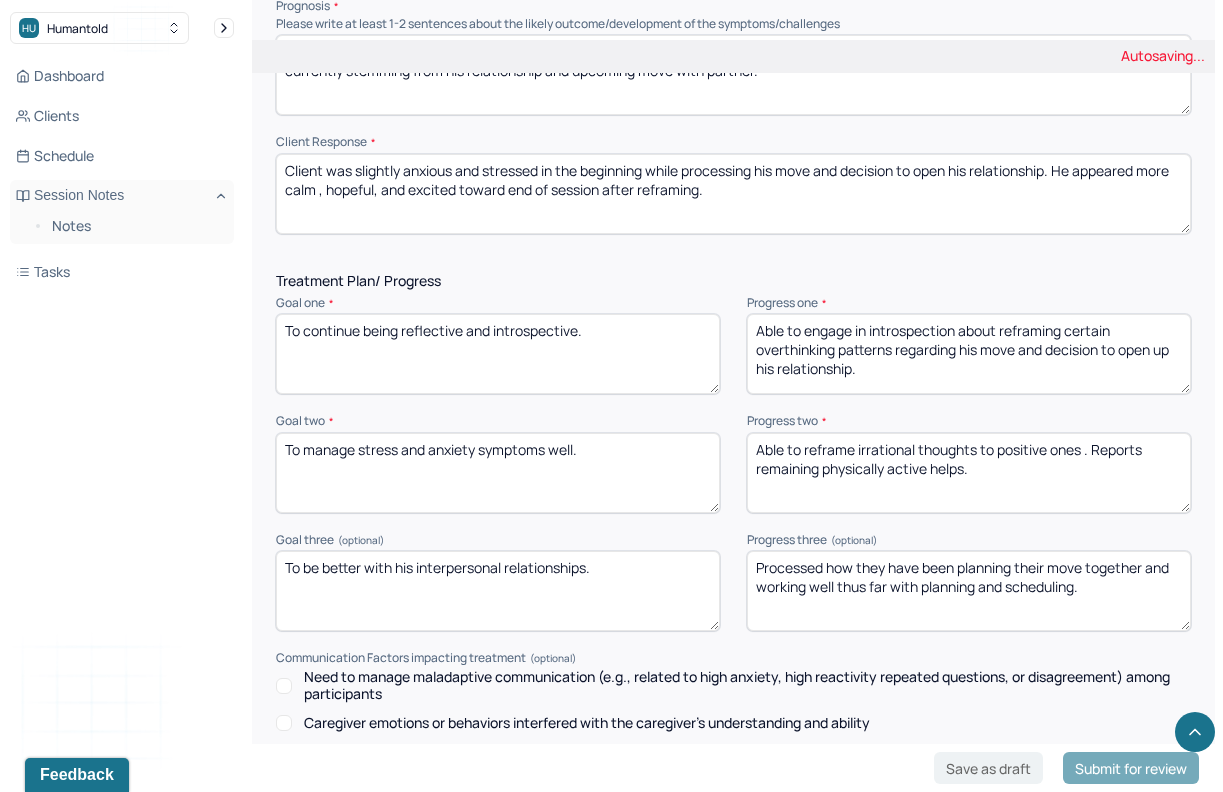 click on "Goal two *" at bounding box center [498, 421] 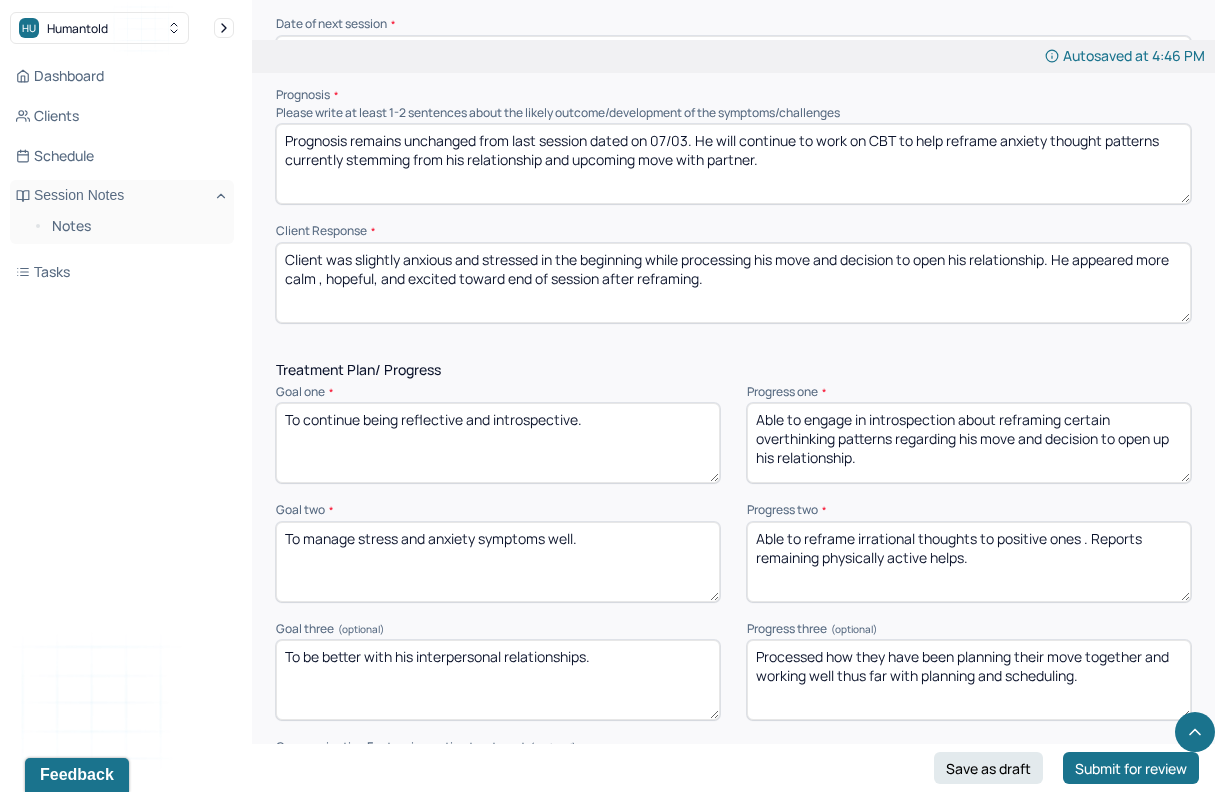 scroll, scrollTop: 2758, scrollLeft: 0, axis: vertical 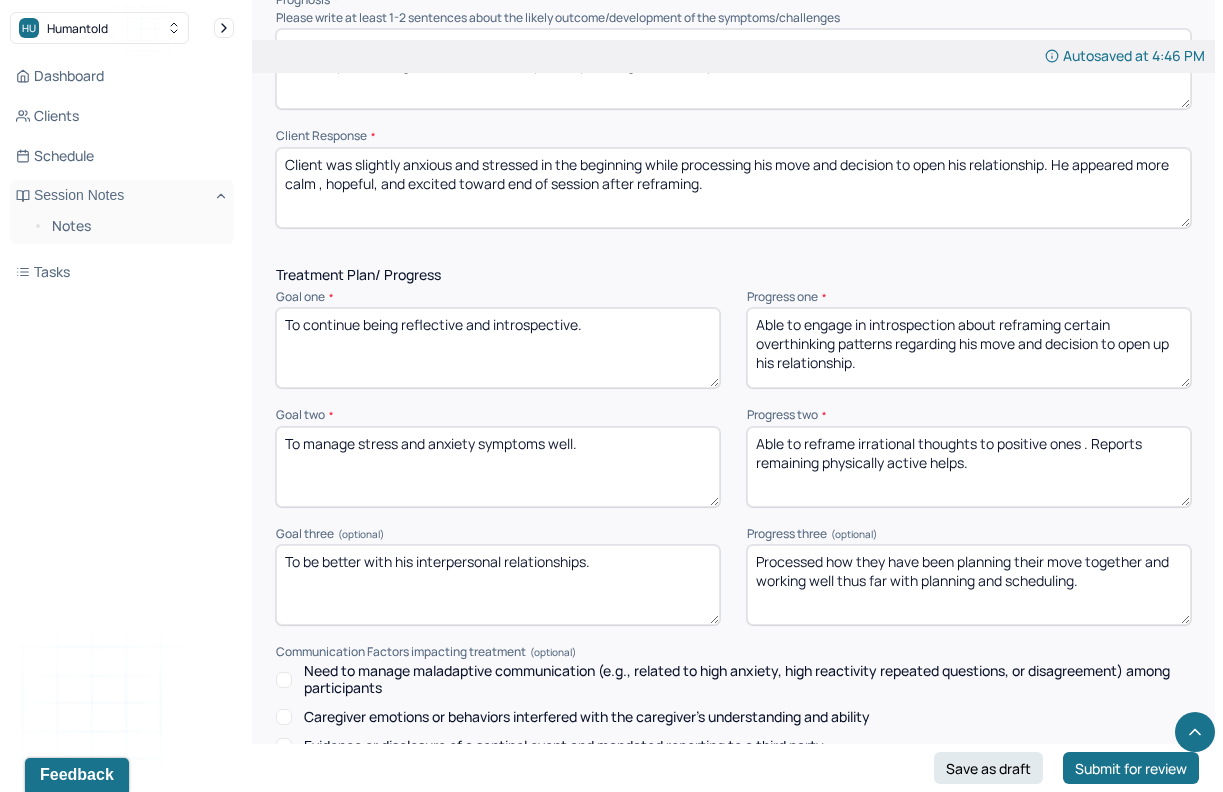 drag, startPoint x: 1096, startPoint y: 573, endPoint x: 827, endPoint y: 557, distance: 269.4754 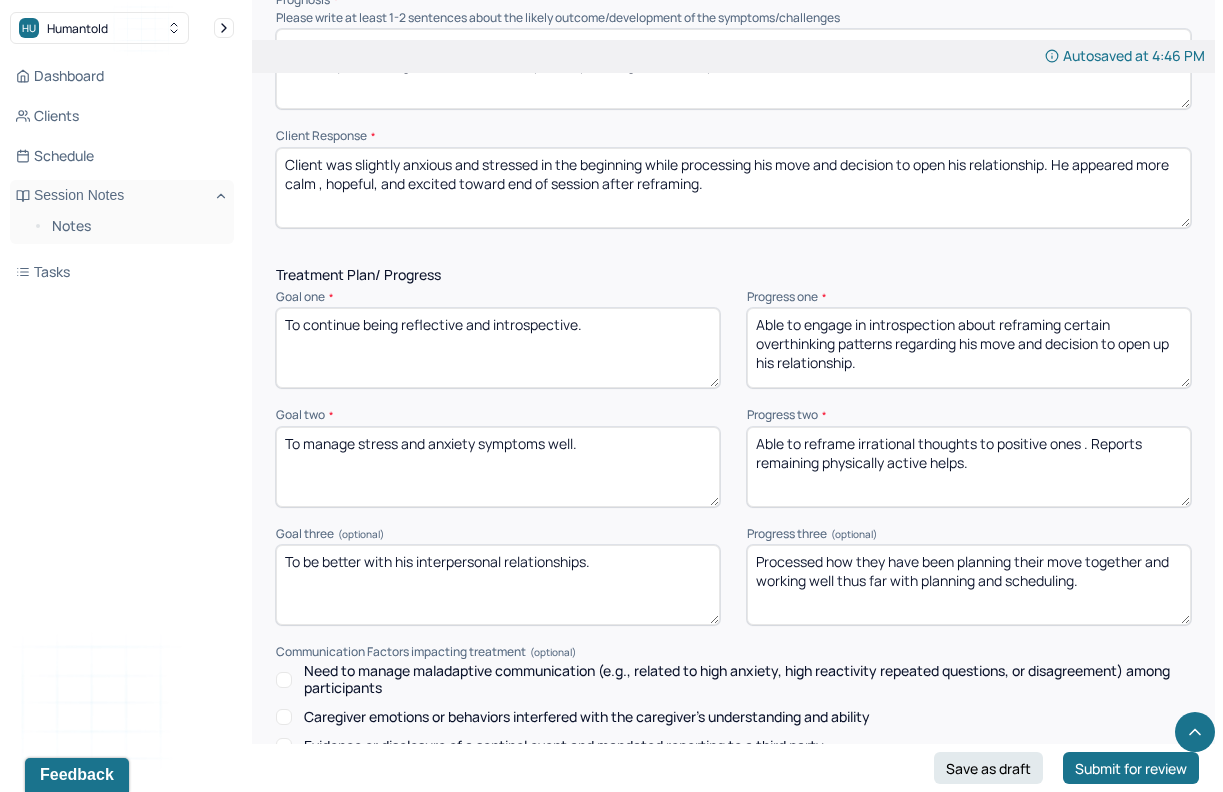 click on "Processed how they have been planning their move together and working well thus far with planning and scheduling." at bounding box center [969, 585] 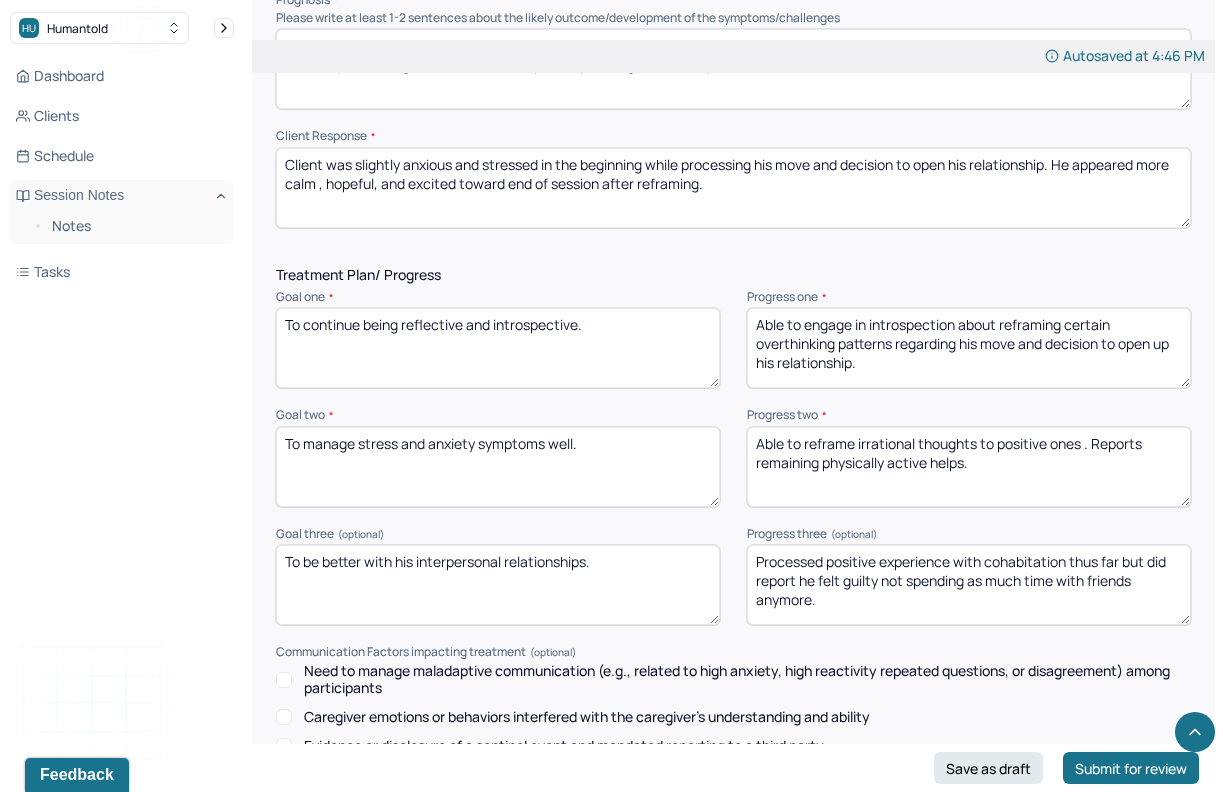 type on "Processed positive experience with cohabitation thus far but did report he felt guilty not spending as much time with friends anymore." 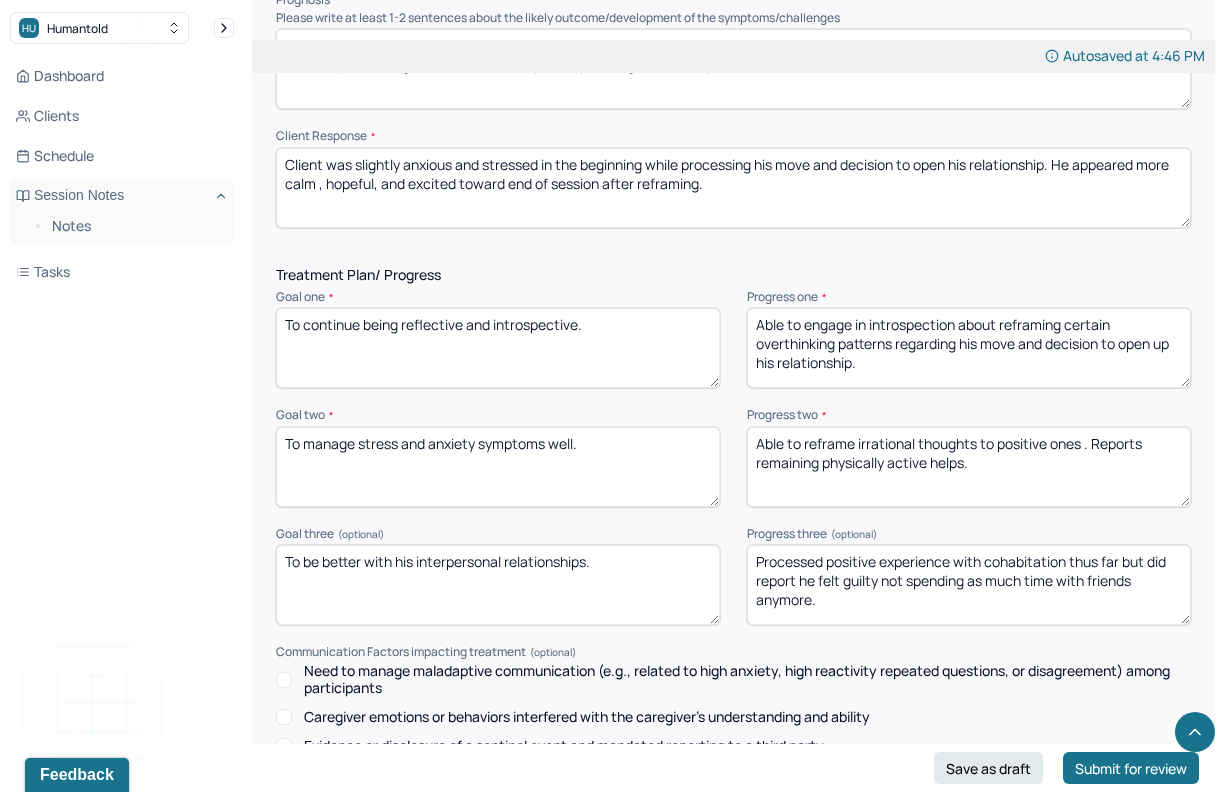 drag, startPoint x: 899, startPoint y: 359, endPoint x: 962, endPoint y: 318, distance: 75.16648 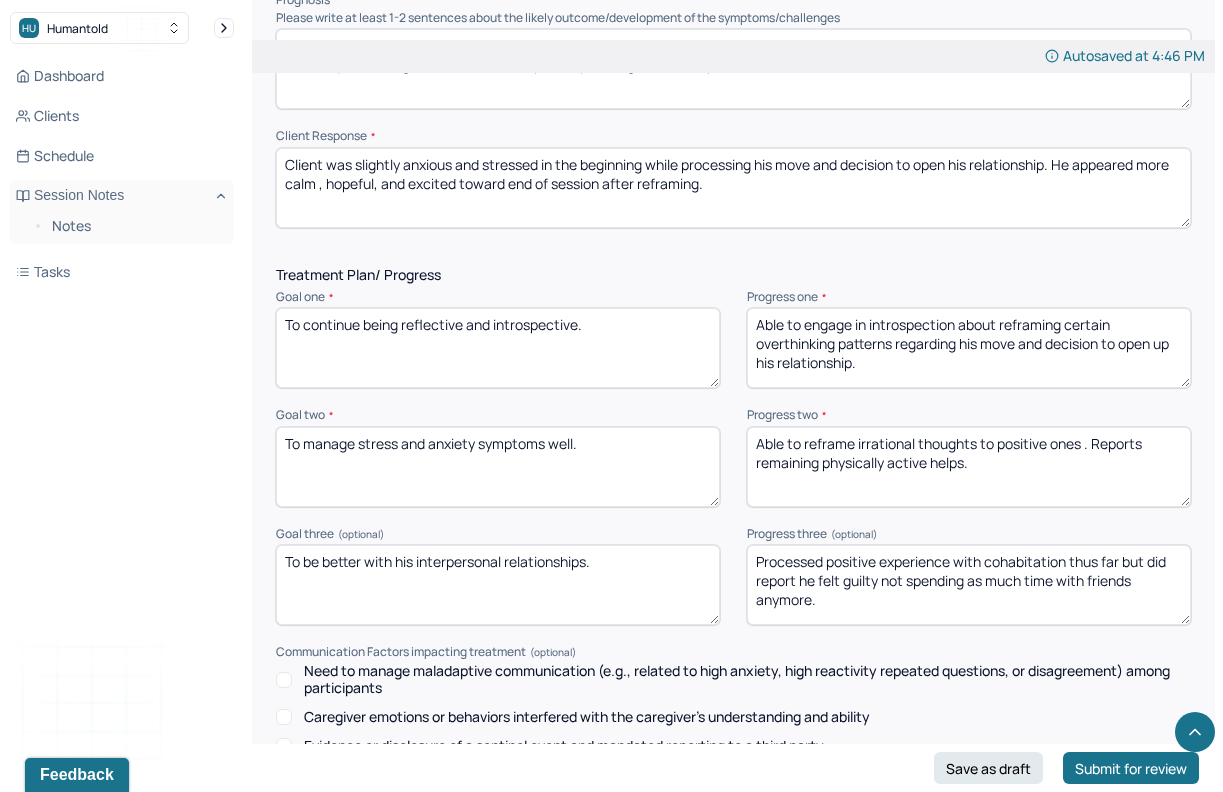 click on "Able to engage in introspection about reframing certain overthinking patterns regarding his move and decision to open up his relationship." at bounding box center [969, 348] 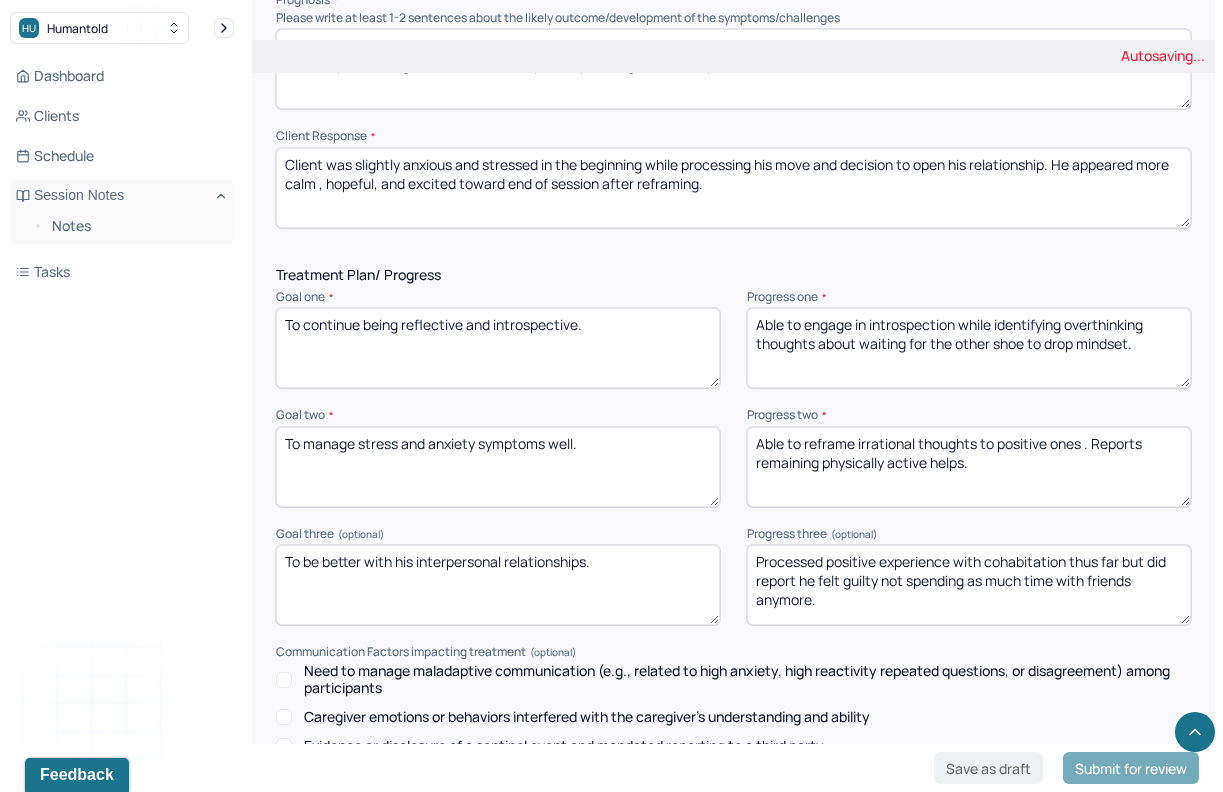 type on "Able to engage in introspection while identifying overthinking thoughts about waiting for the other shoe to drop mindset." 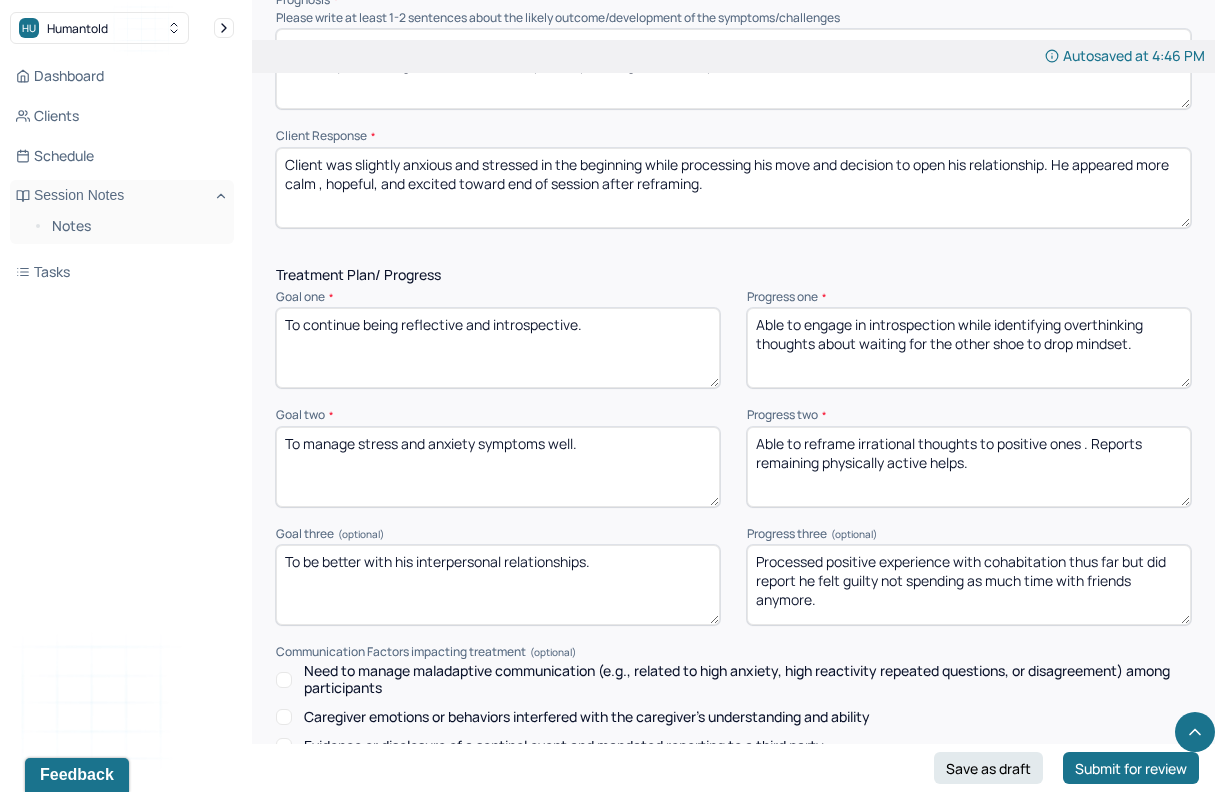 drag, startPoint x: 1002, startPoint y: 459, endPoint x: 742, endPoint y: 426, distance: 262.08588 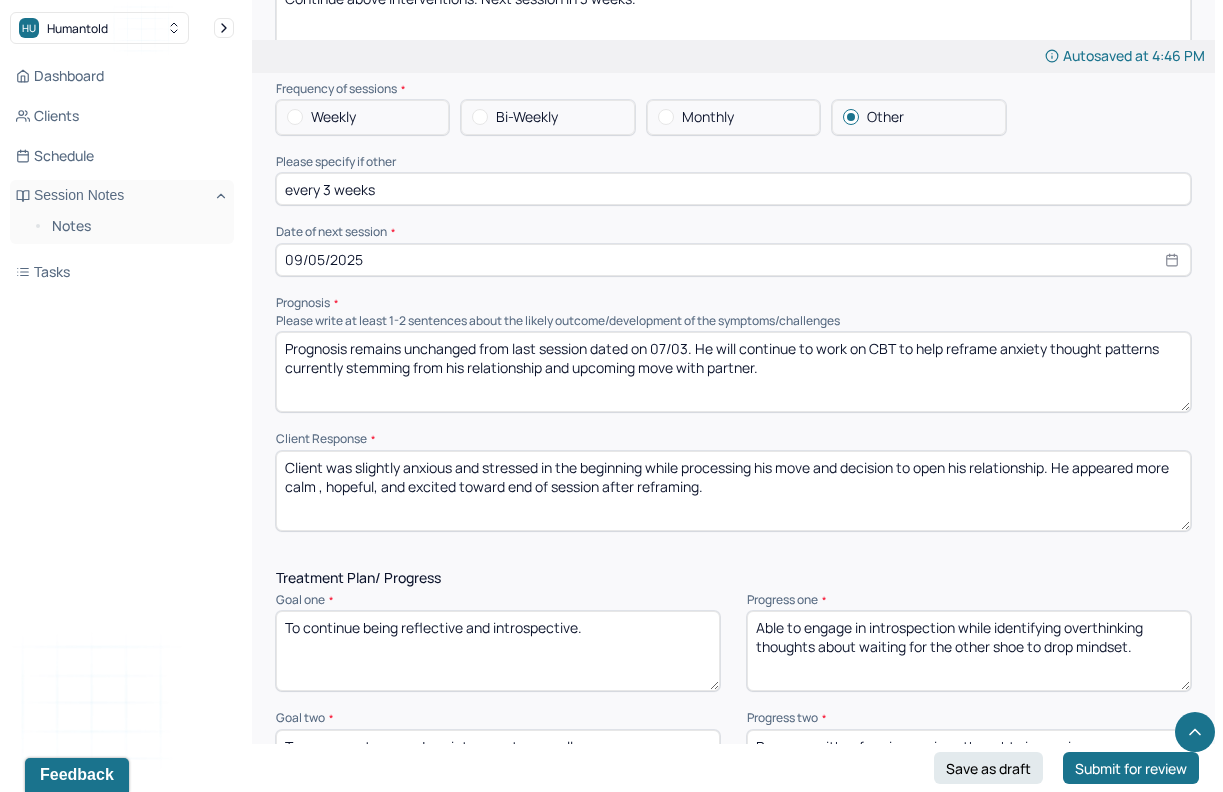 scroll, scrollTop: 2452, scrollLeft: 0, axis: vertical 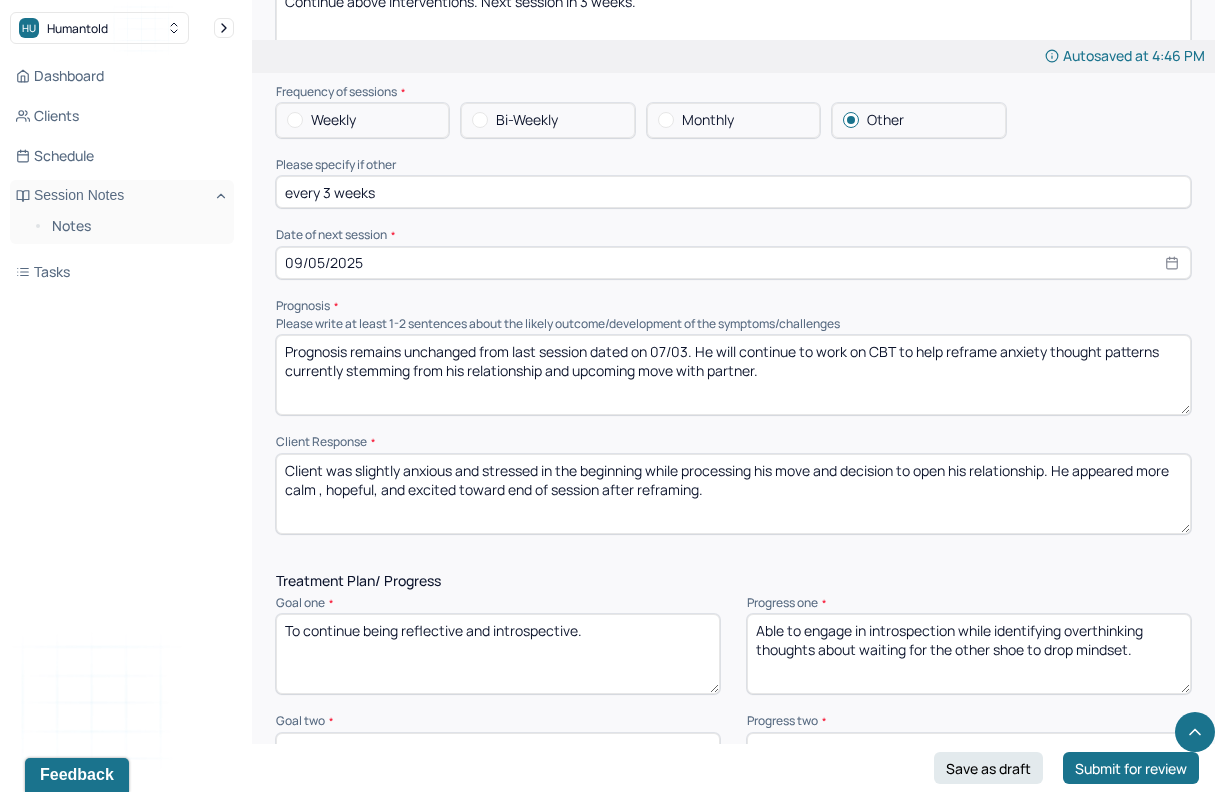 type on "Progress with reframing anxious thoughts in session." 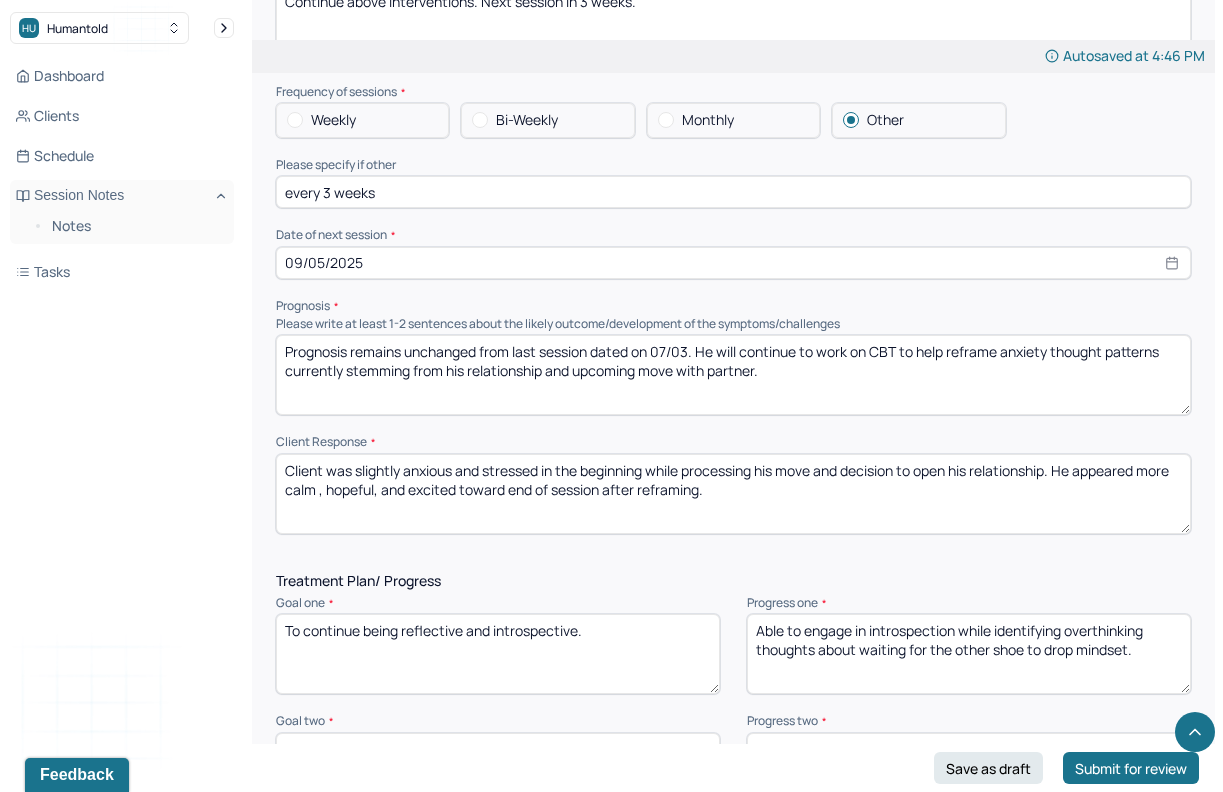 drag, startPoint x: 771, startPoint y: 362, endPoint x: 575, endPoint y: 360, distance: 196.01021 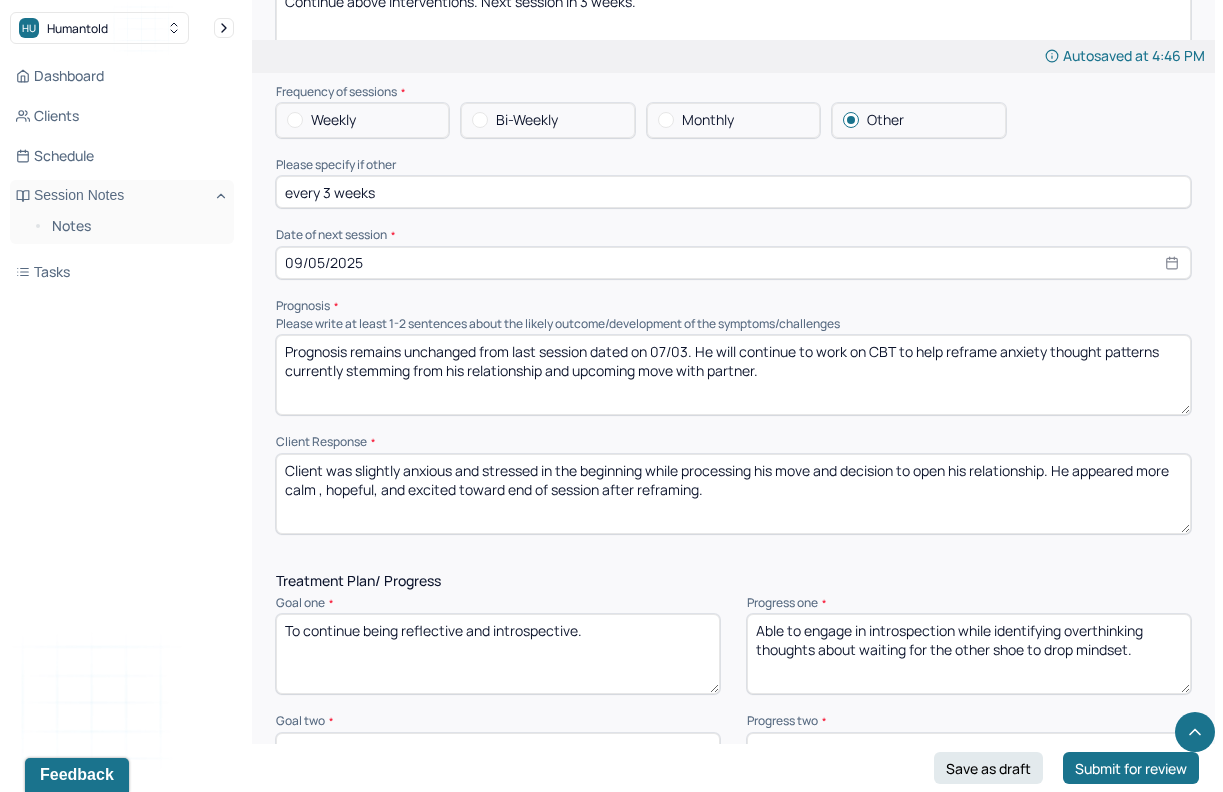 click on "Prognosis remains unchanged from last session dated on 07/03. He will continue to work on CBT to help reframe anxiety thought patterns currently stemming from his relationship and upcoming move with partner." at bounding box center [733, 375] 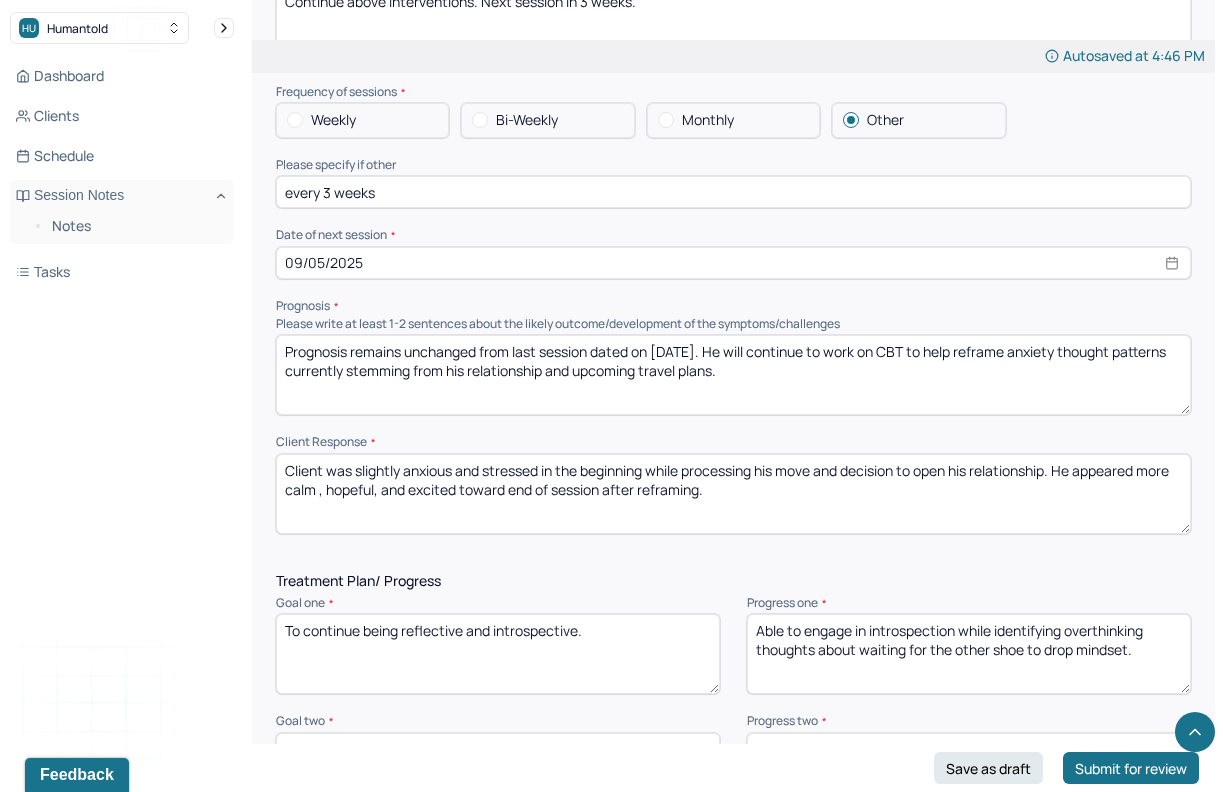 type on "Prognosis remains unchanged from last session dated on [DATE]. He will continue to work on CBT to help reframe anxiety thought patterns currently stemming from his relationship and upcoming travel plans." 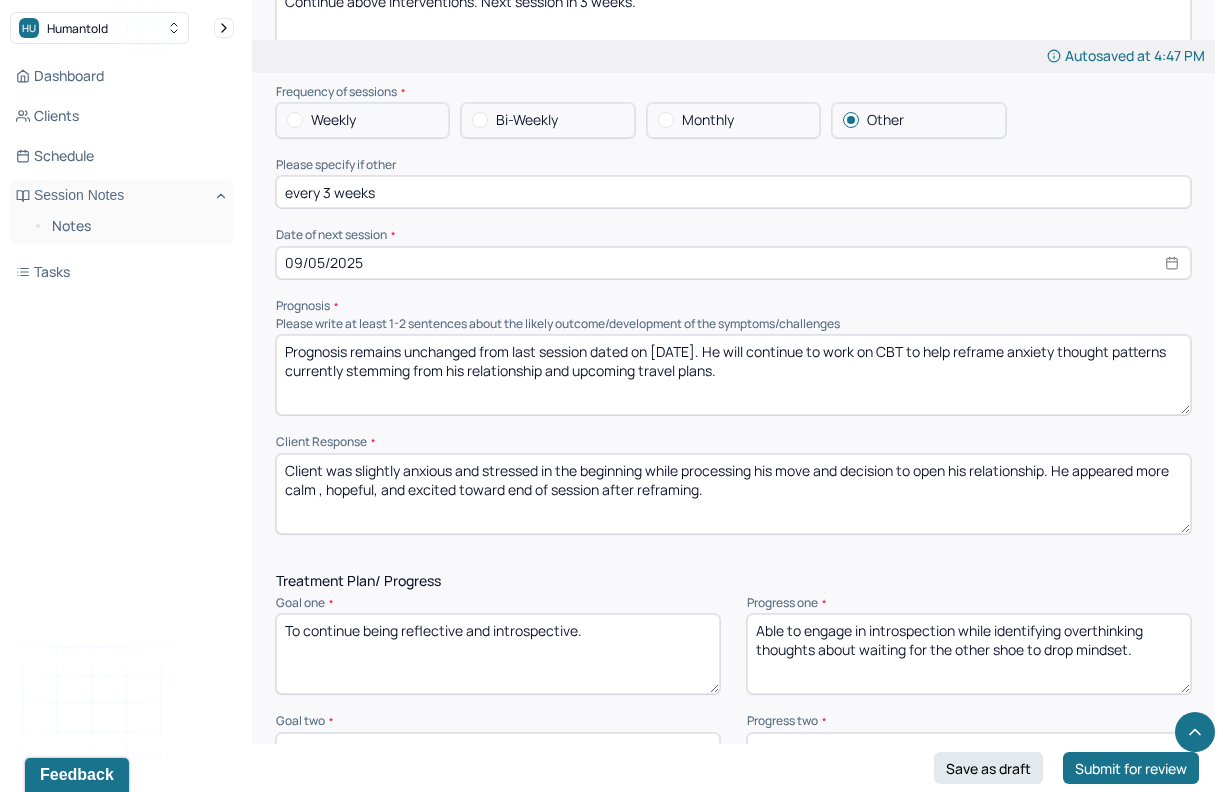 drag, startPoint x: 741, startPoint y: 499, endPoint x: 543, endPoint y: 466, distance: 200.73117 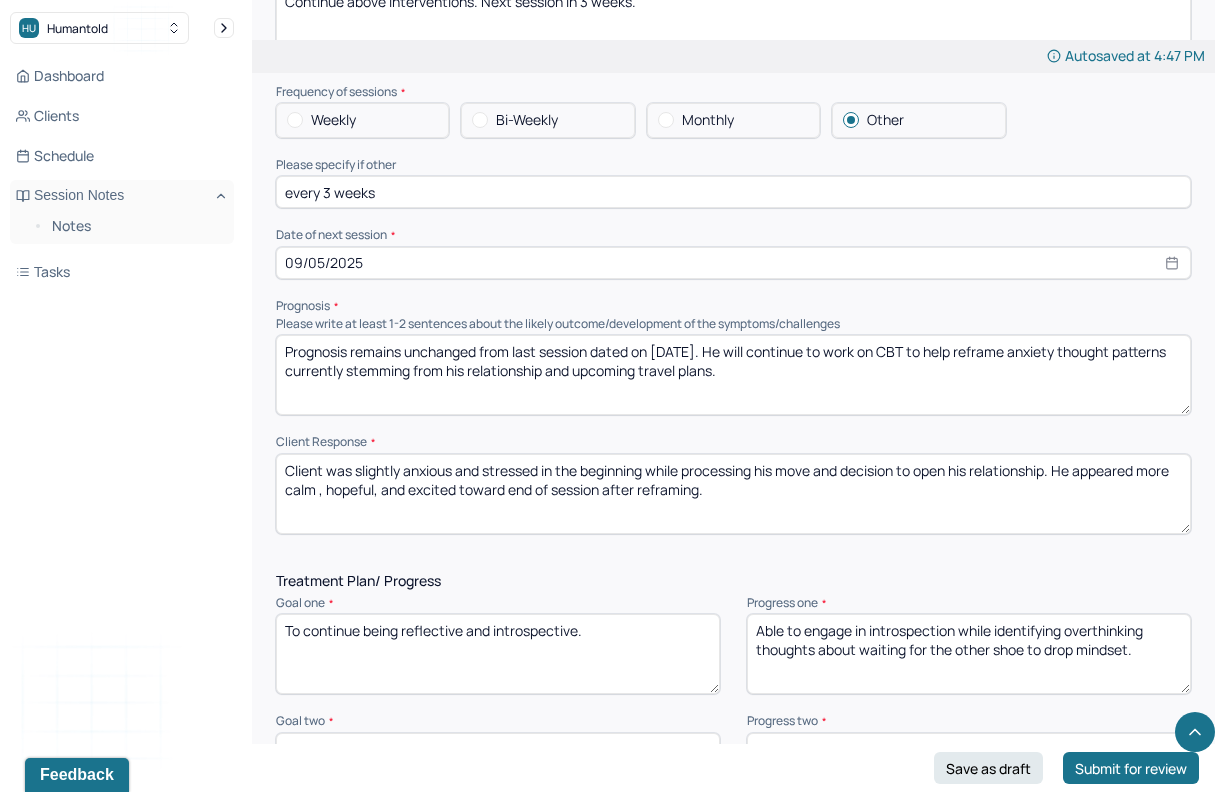click on "Client was slightly anxious and stressed in the beginning while processing his move and decision to open his relationship. He appeared more calm , hopeful, and excited toward end of session after reframing." at bounding box center [733, 494] 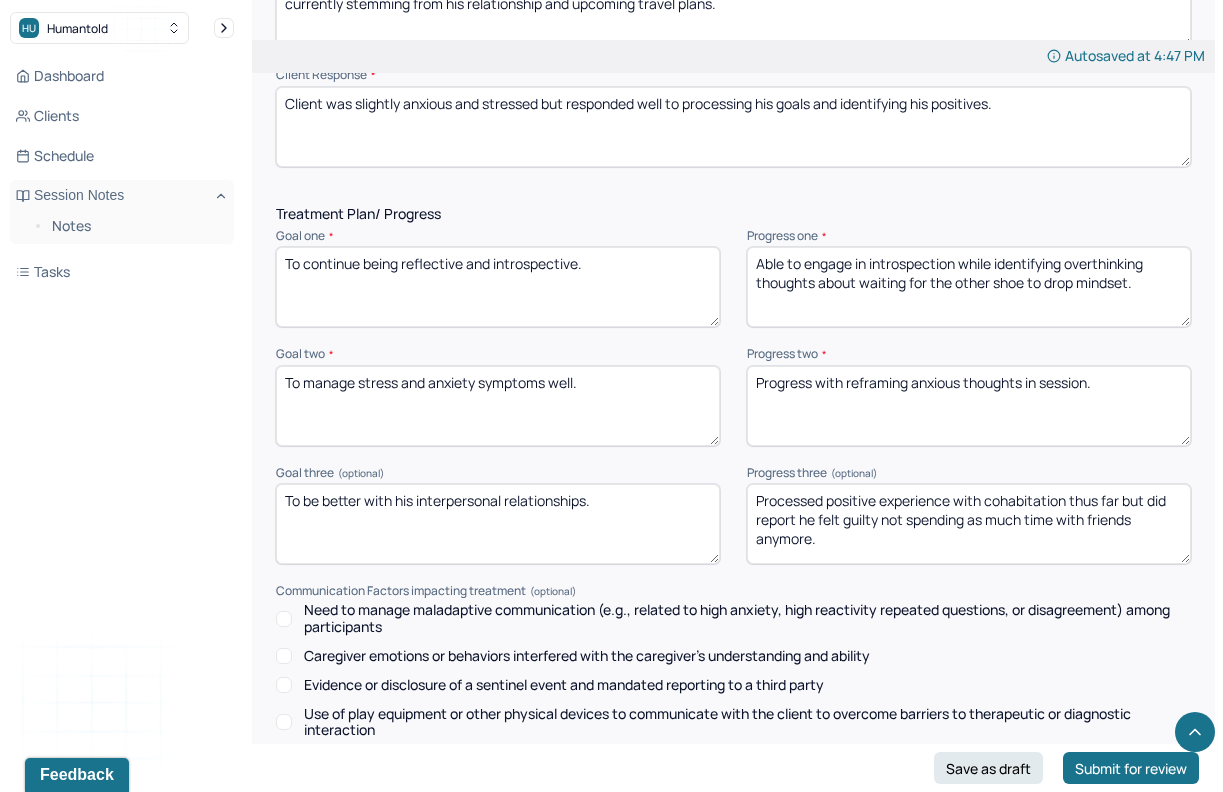 scroll, scrollTop: 3167, scrollLeft: 0, axis: vertical 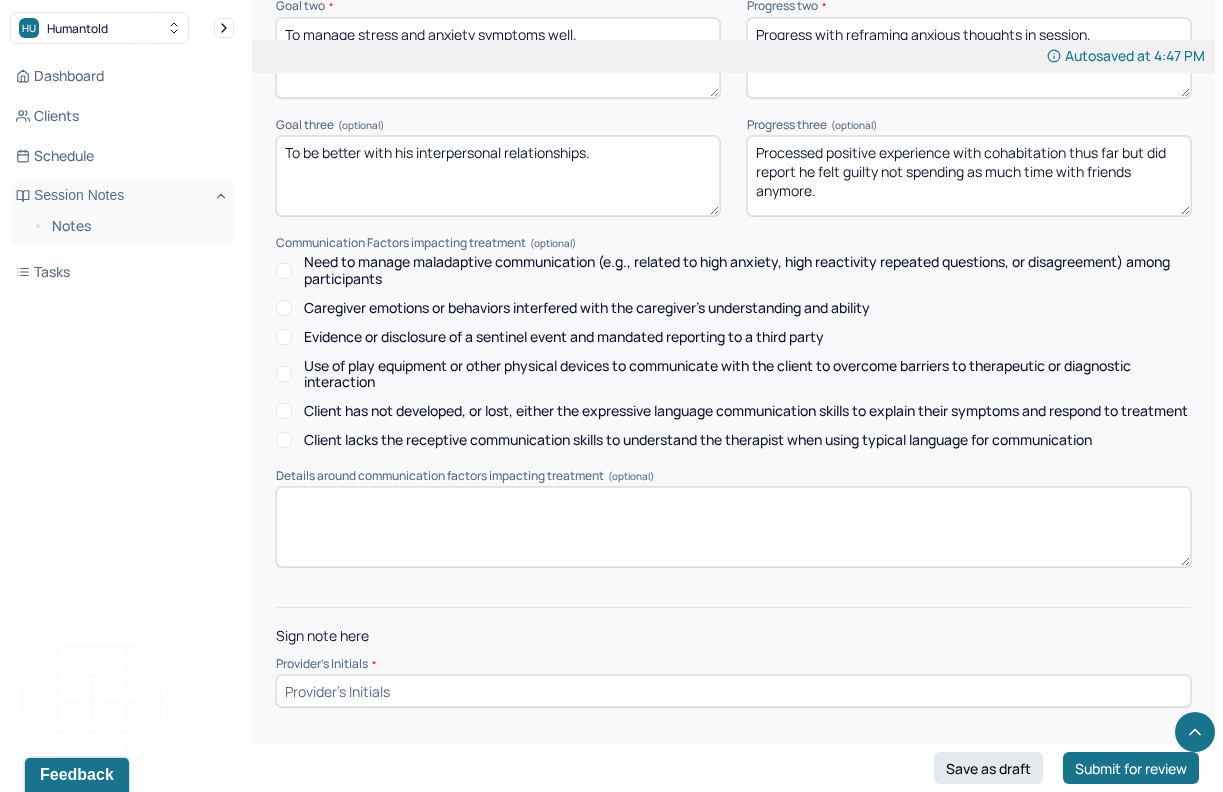type on "Client was slightly anxious and stressed but responded well to processing his goals and identifying his positives." 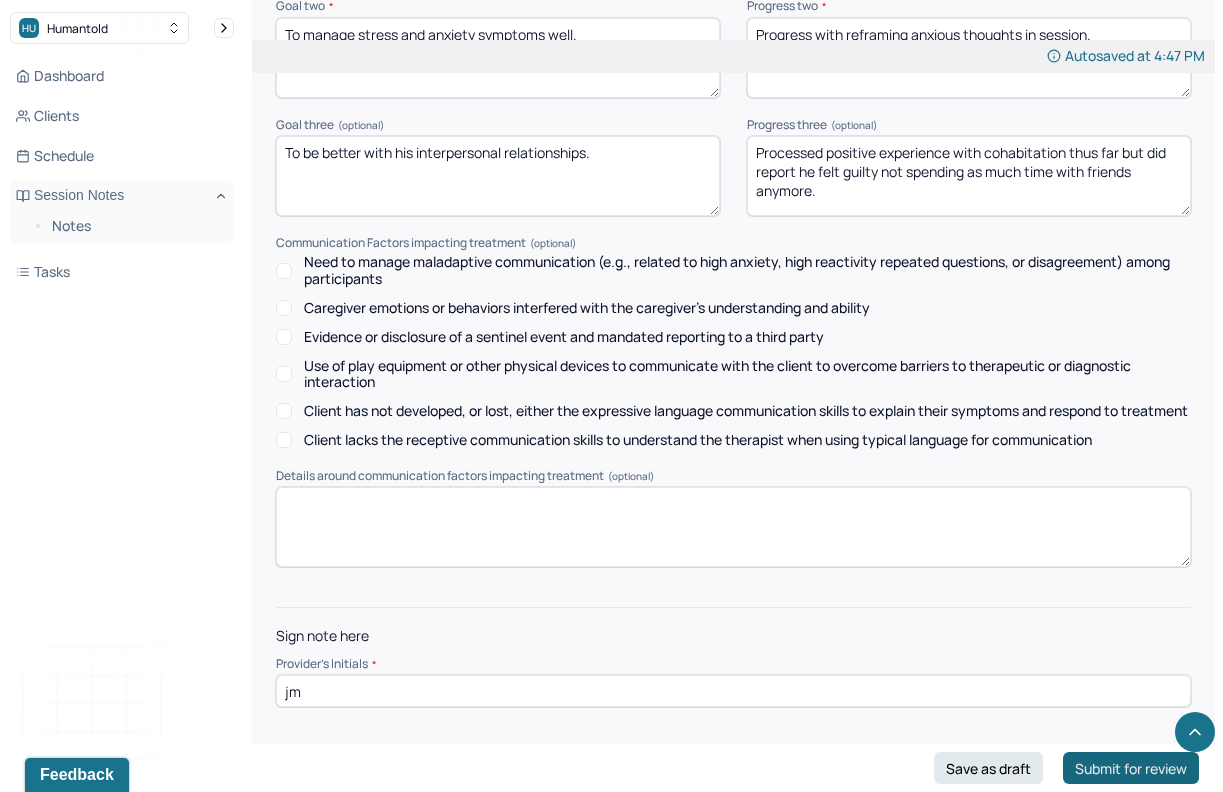 type on "jm" 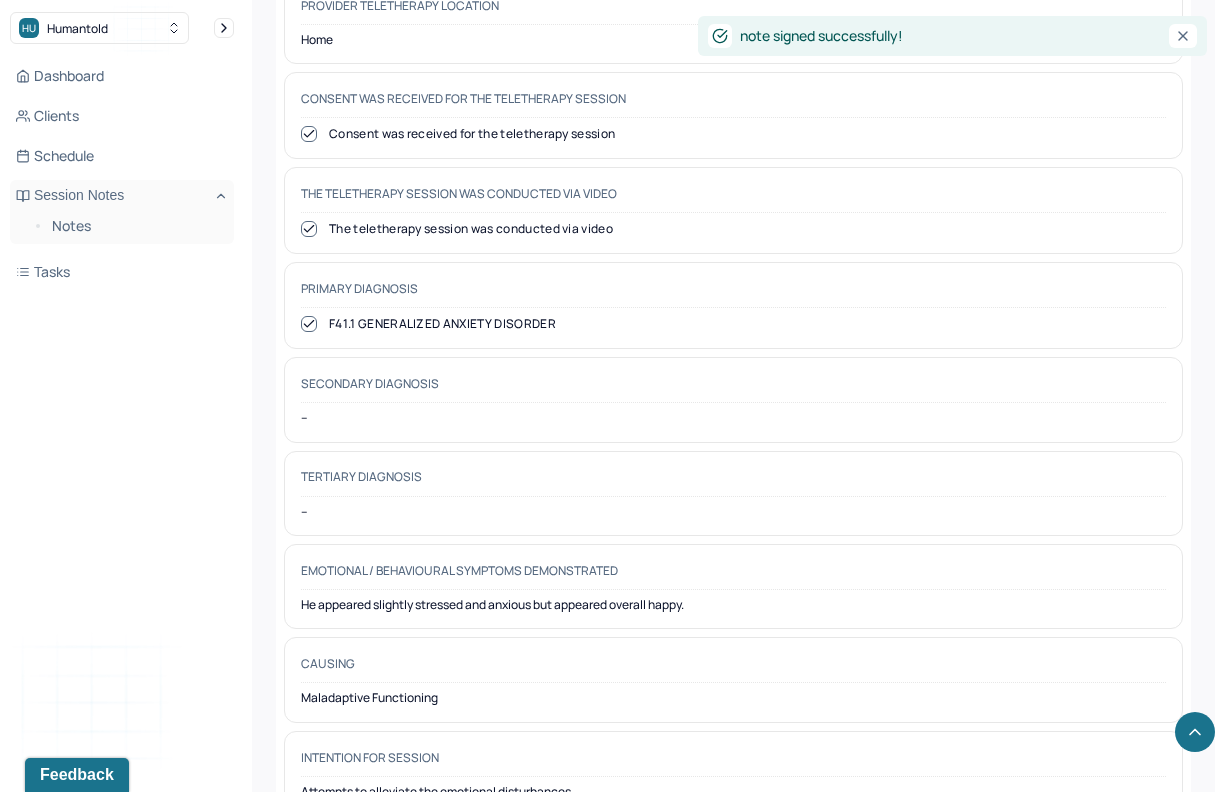 scroll, scrollTop: 1058, scrollLeft: 0, axis: vertical 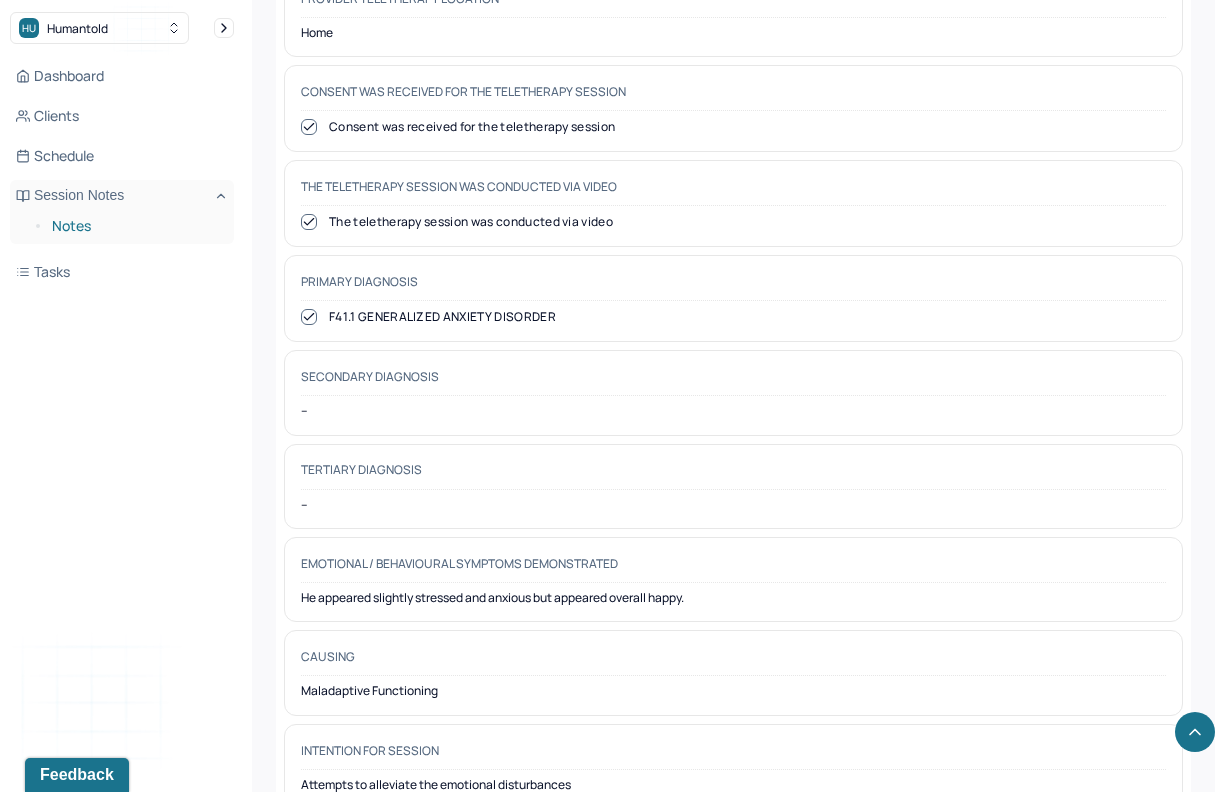 click on "Notes" at bounding box center (135, 226) 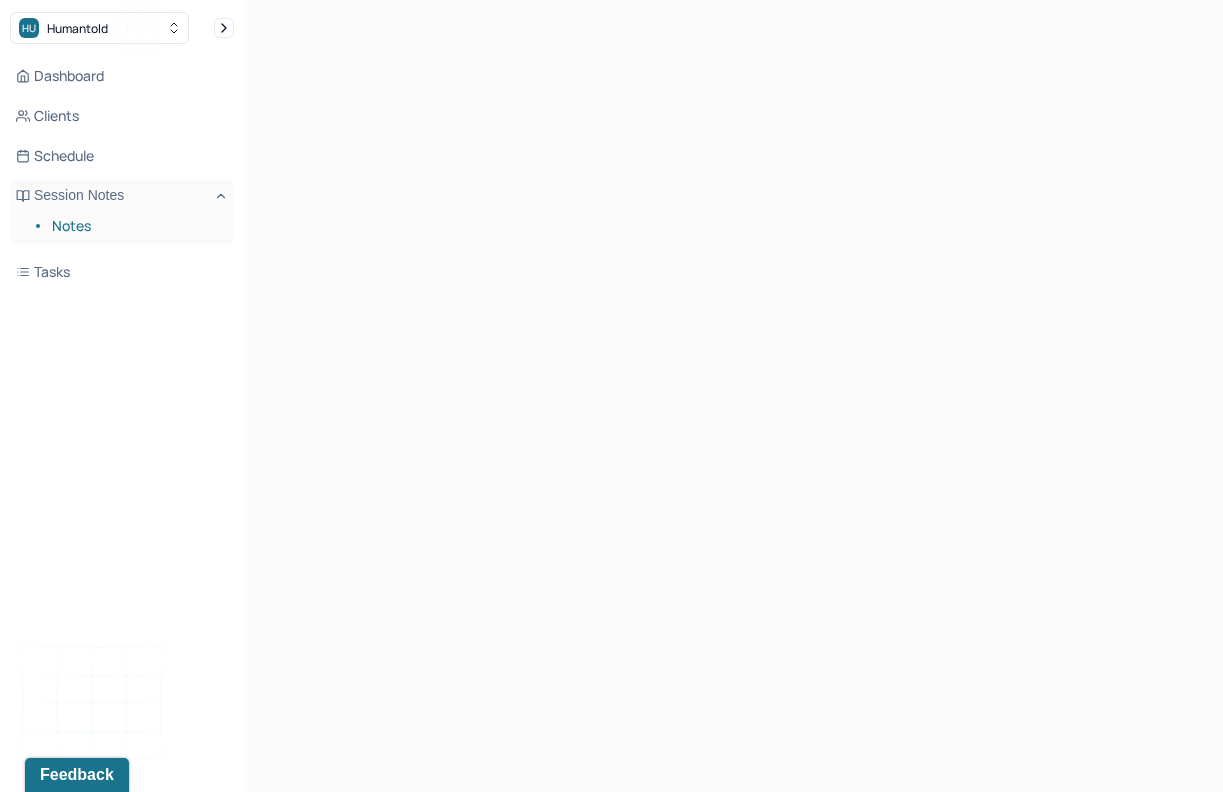scroll, scrollTop: 0, scrollLeft: 0, axis: both 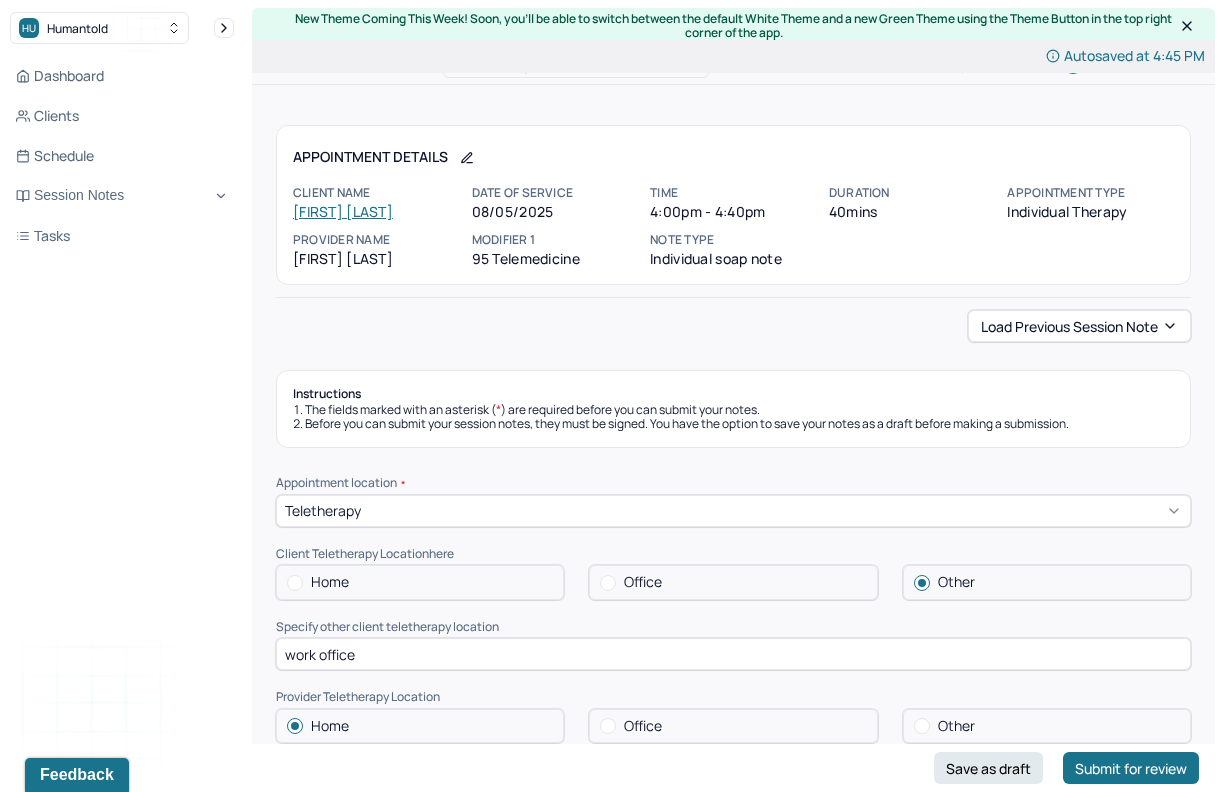 click on "[FIRST] [LAST]" at bounding box center (343, 211) 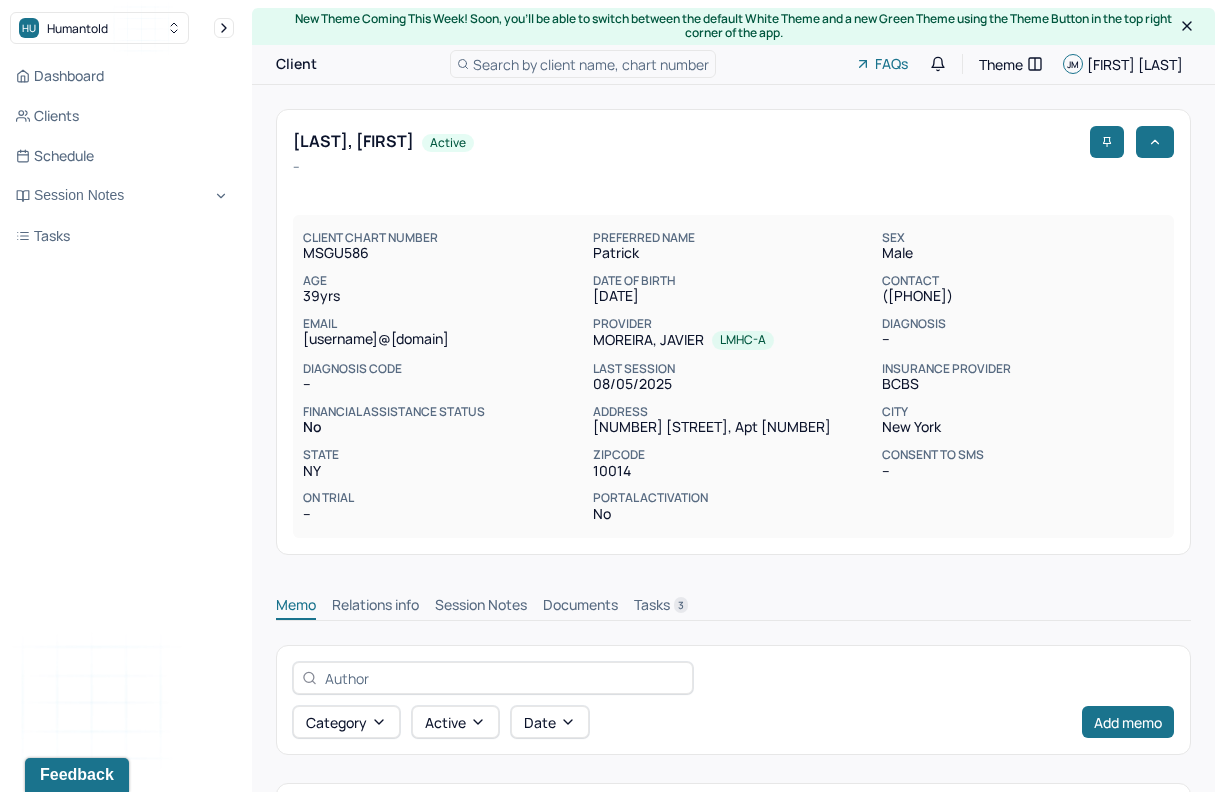 click on "Session Notes" at bounding box center (481, 607) 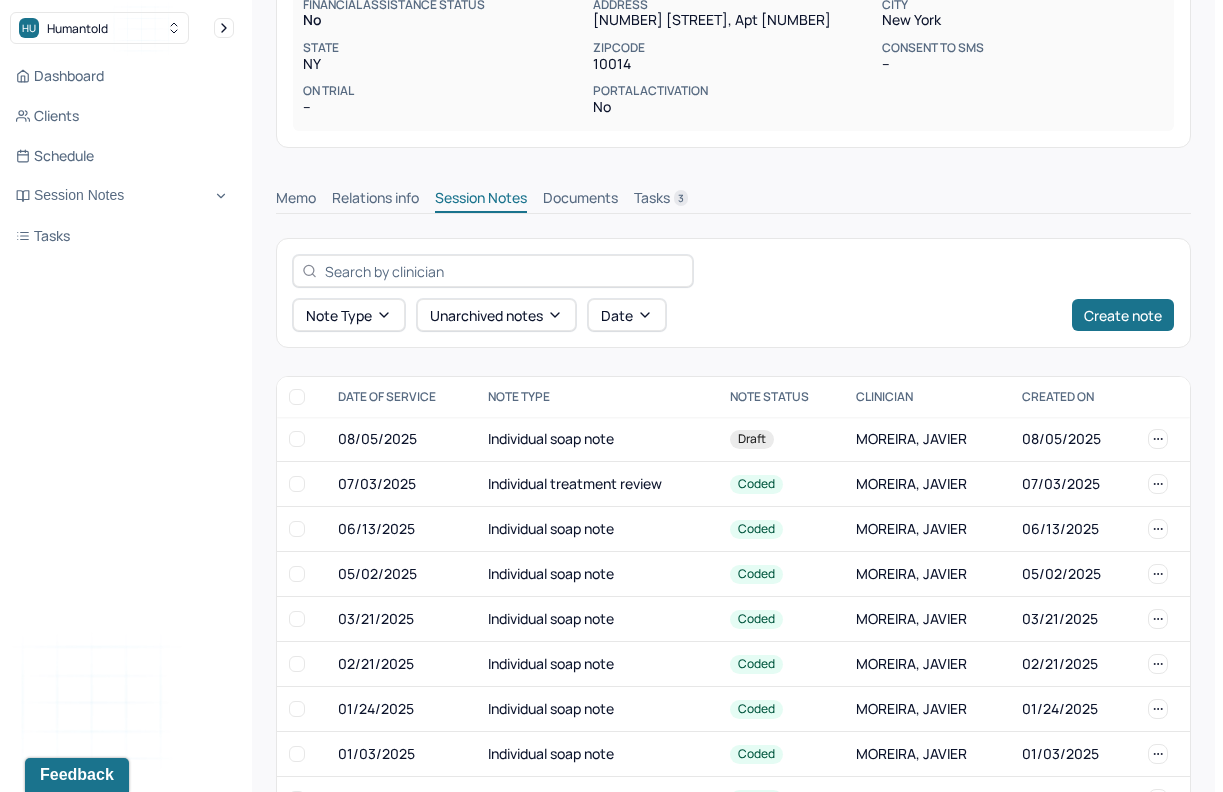 scroll, scrollTop: 439, scrollLeft: 0, axis: vertical 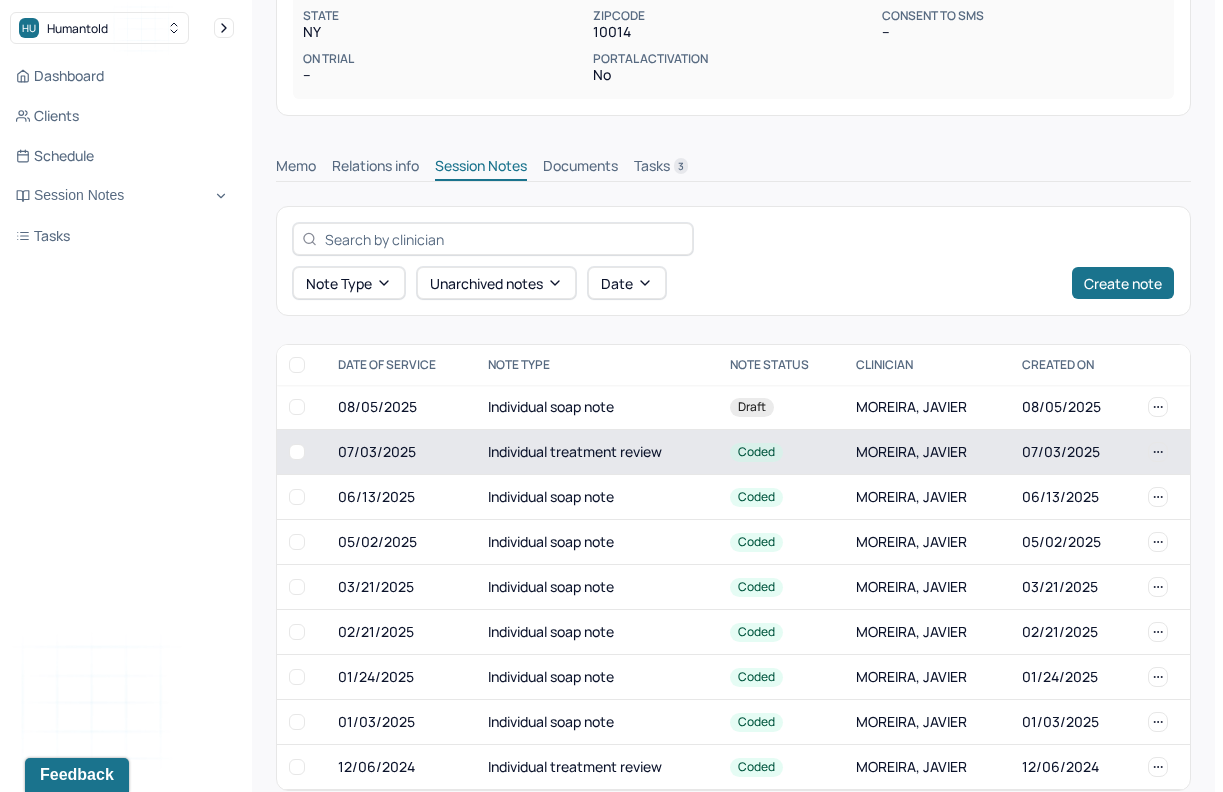 click on "Individual treatment review" at bounding box center (597, 452) 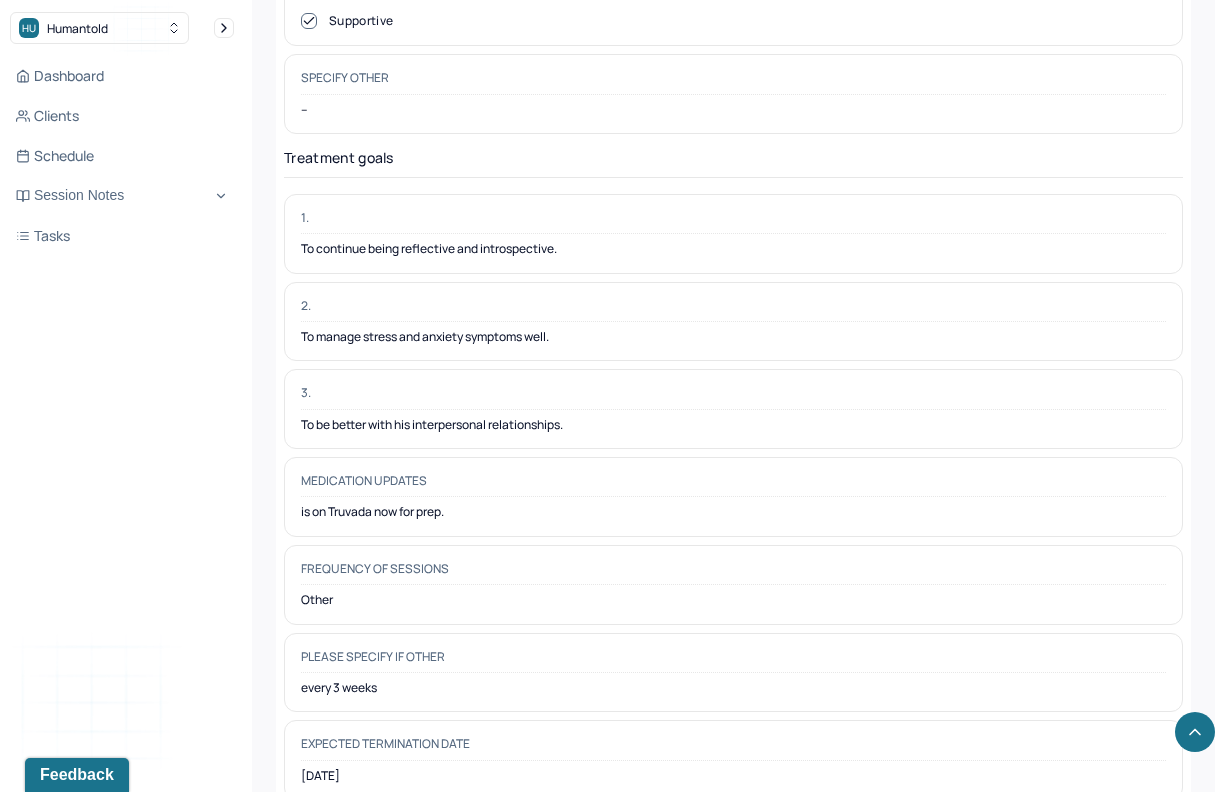 scroll, scrollTop: 5243, scrollLeft: 0, axis: vertical 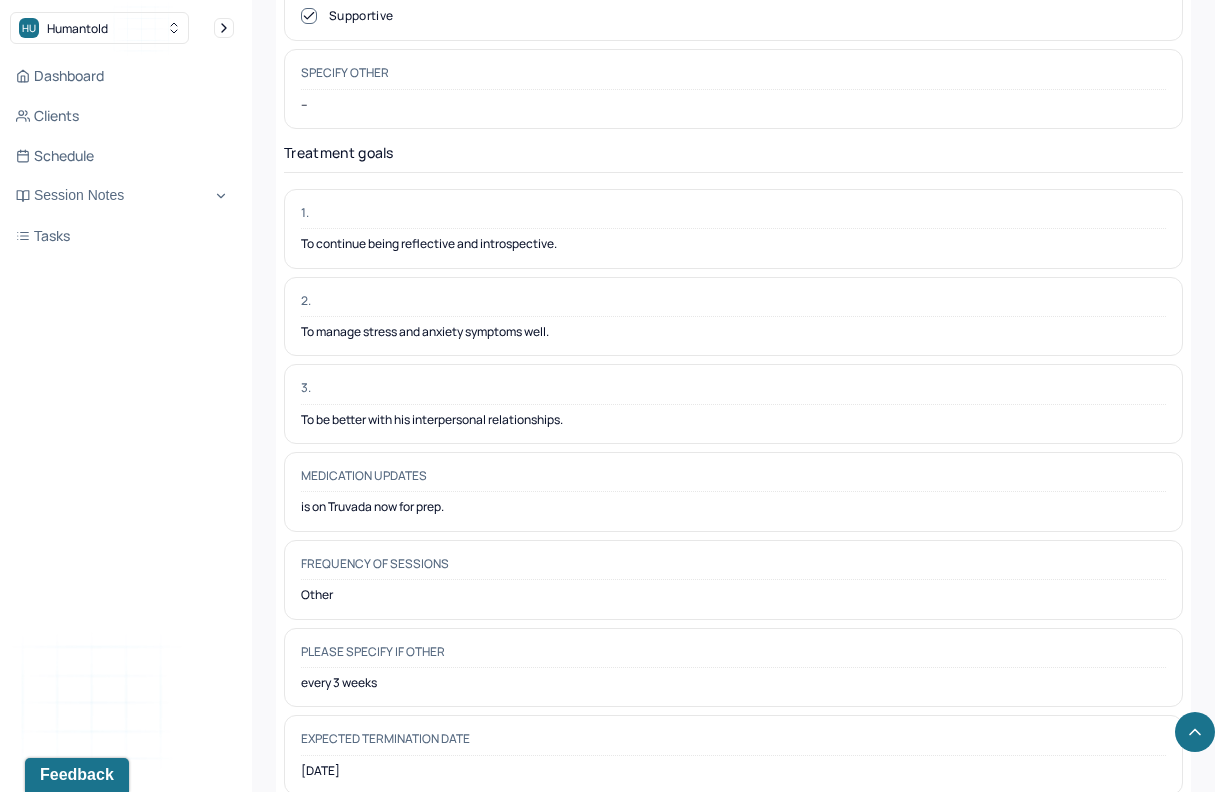 click on "To continue being reflective and introspective." at bounding box center [733, 244] 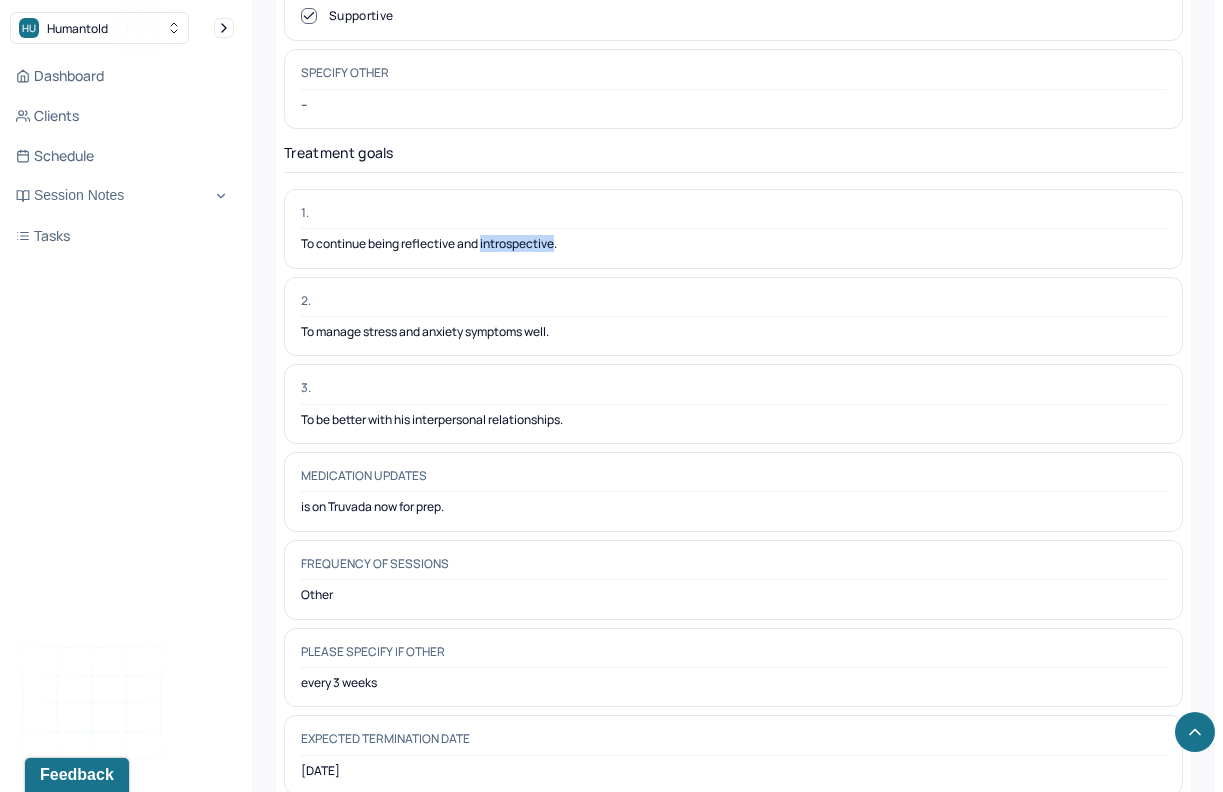 click on "To continue being reflective and introspective." at bounding box center [733, 244] 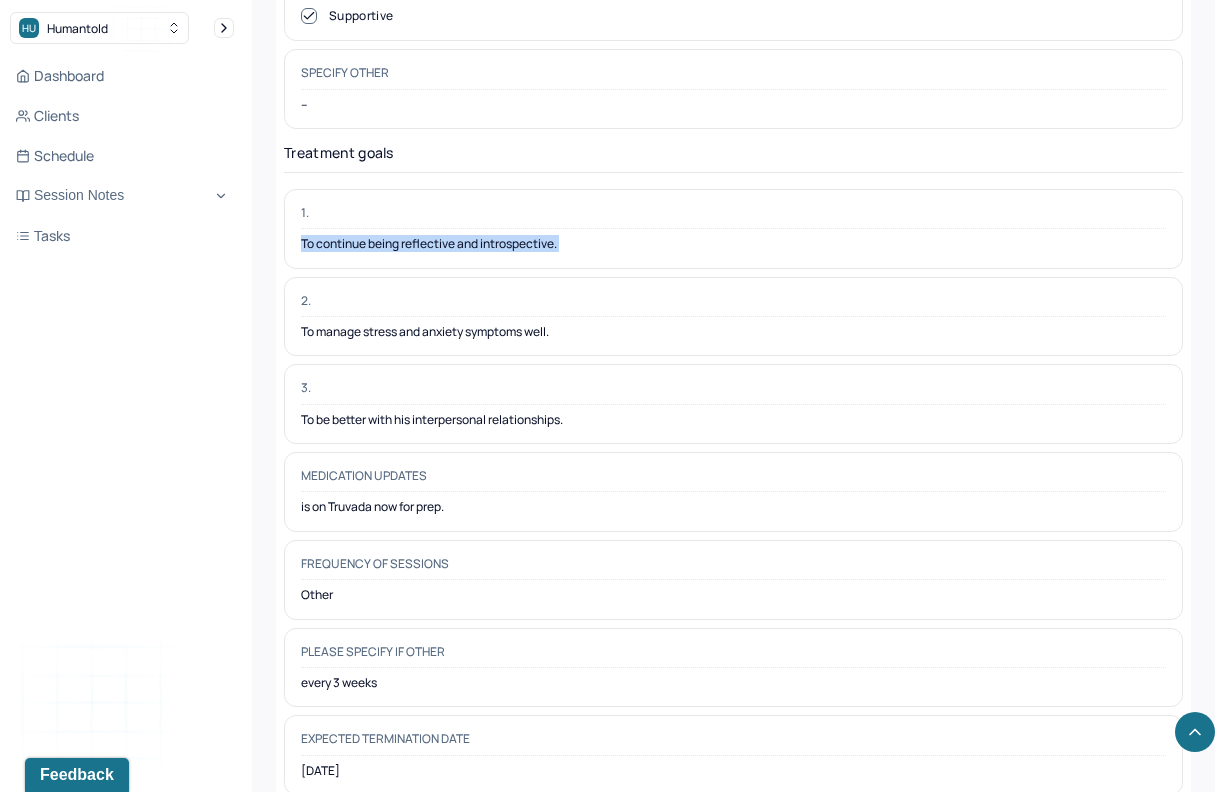 click on "To continue being reflective and introspective." at bounding box center (733, 244) 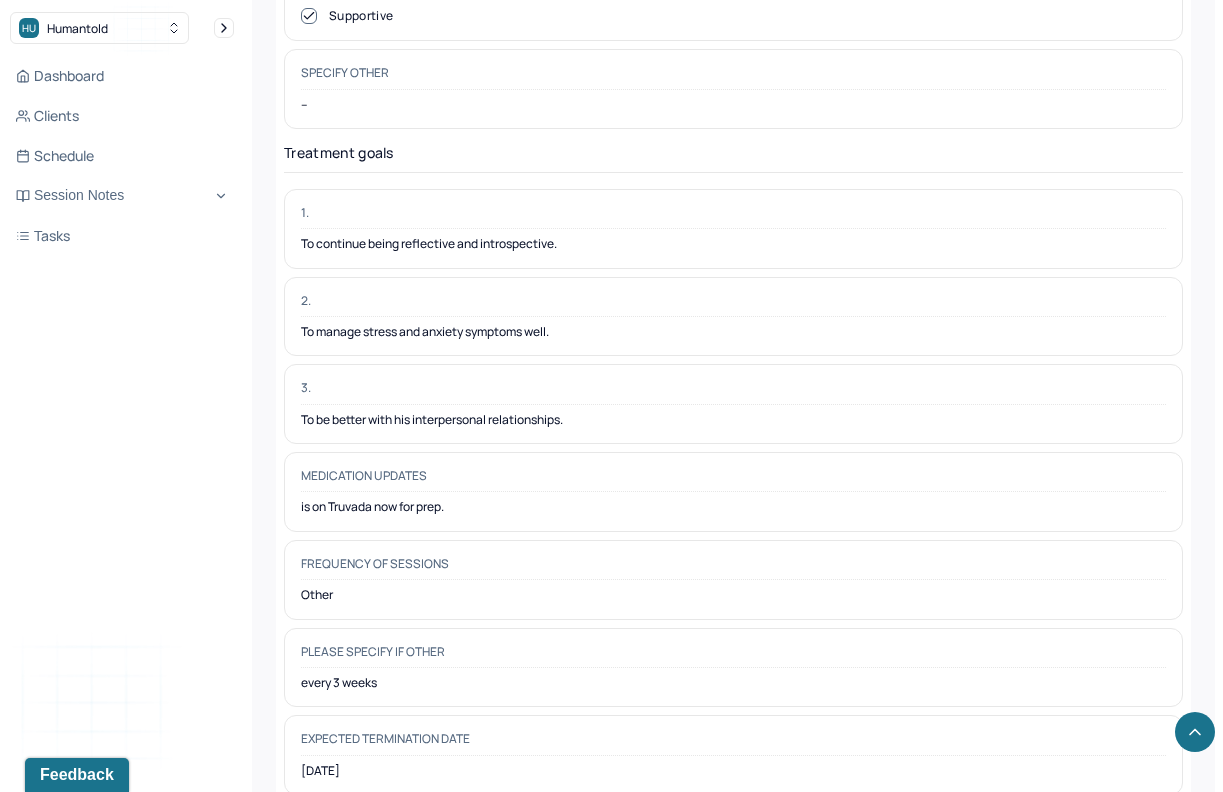 click on "To be better with his interpersonal relationships." at bounding box center [733, 420] 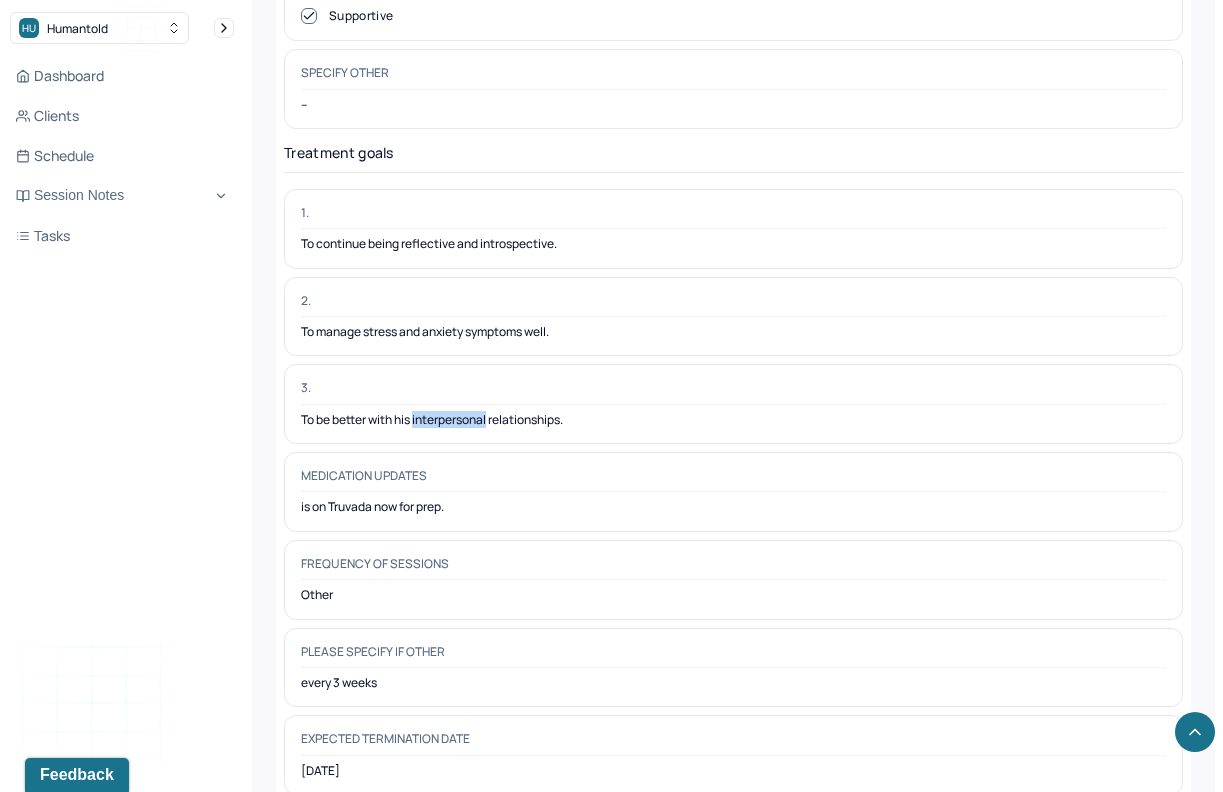 click on "To be better with his interpersonal relationships." at bounding box center [733, 420] 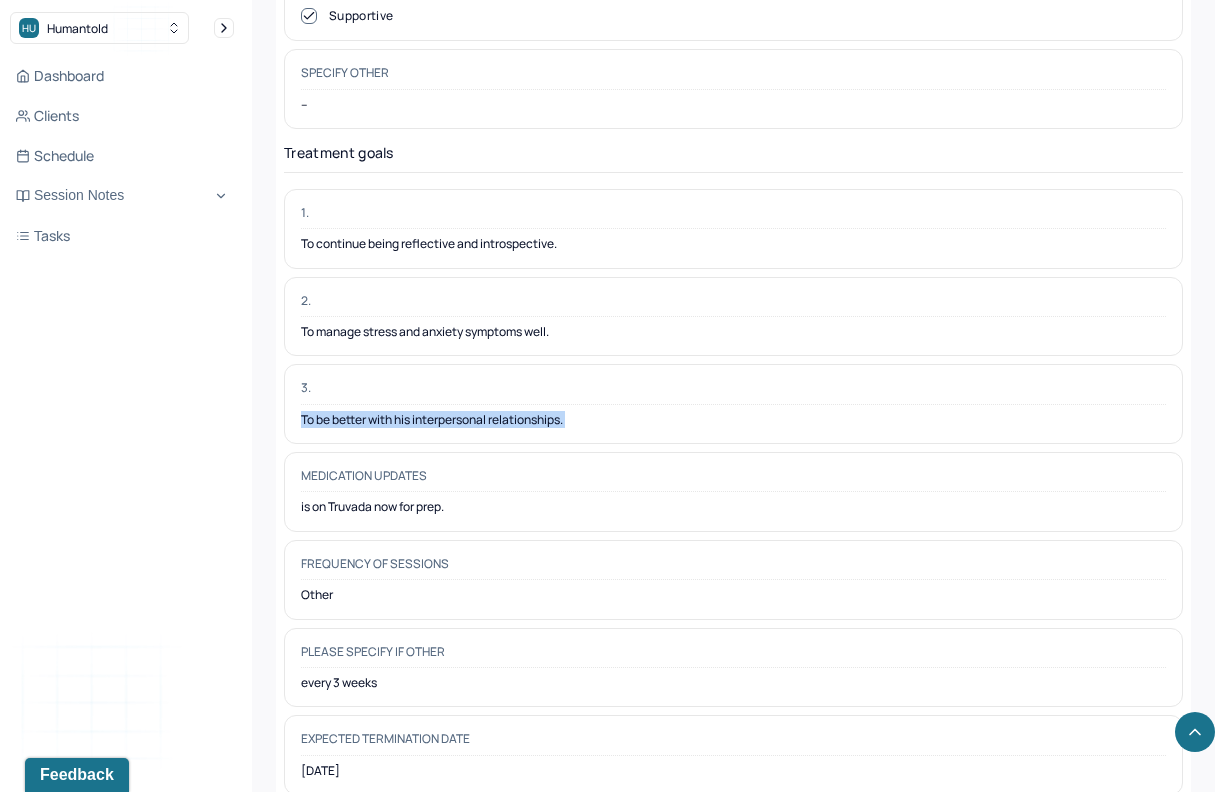 click on "To be better with his interpersonal relationships." at bounding box center [733, 420] 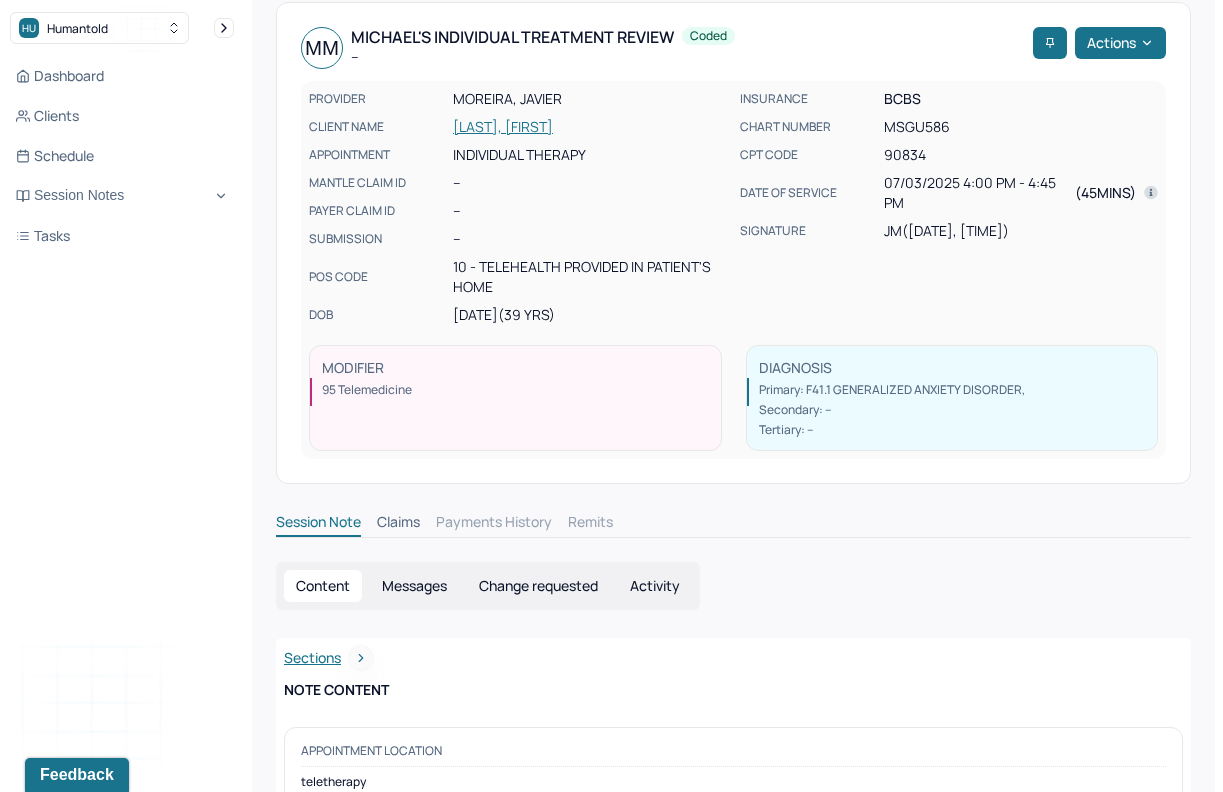 scroll, scrollTop: 0, scrollLeft: 0, axis: both 